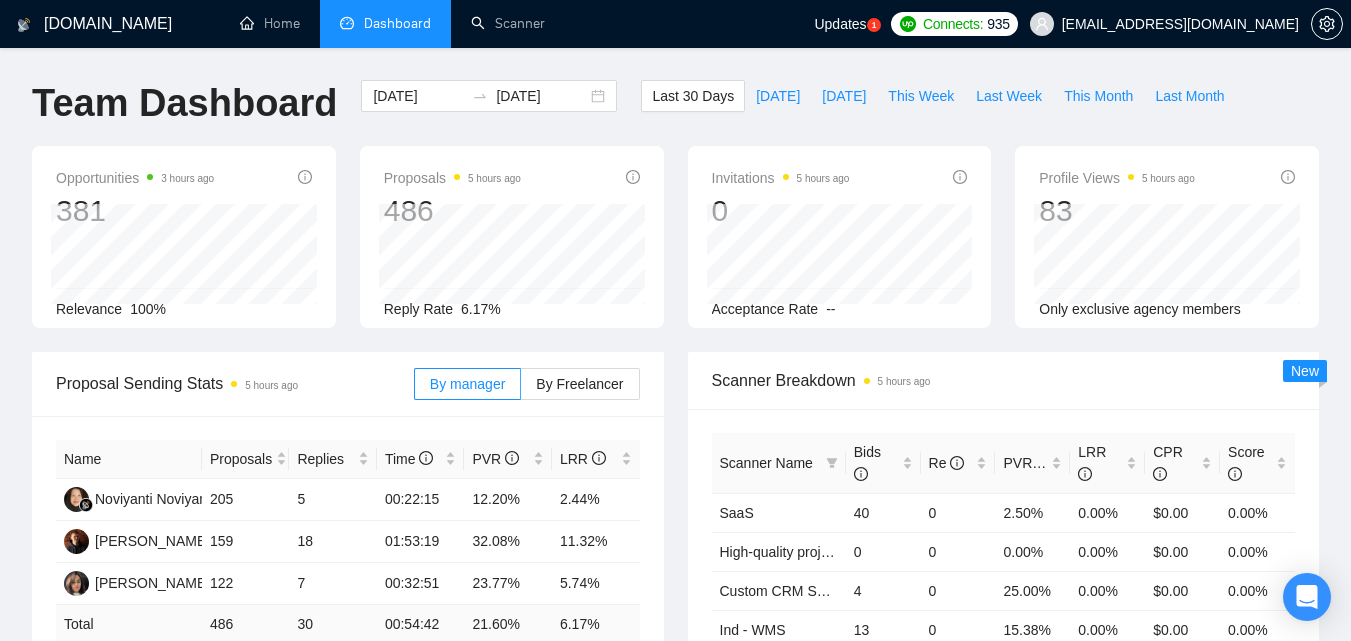 scroll, scrollTop: 0, scrollLeft: 0, axis: both 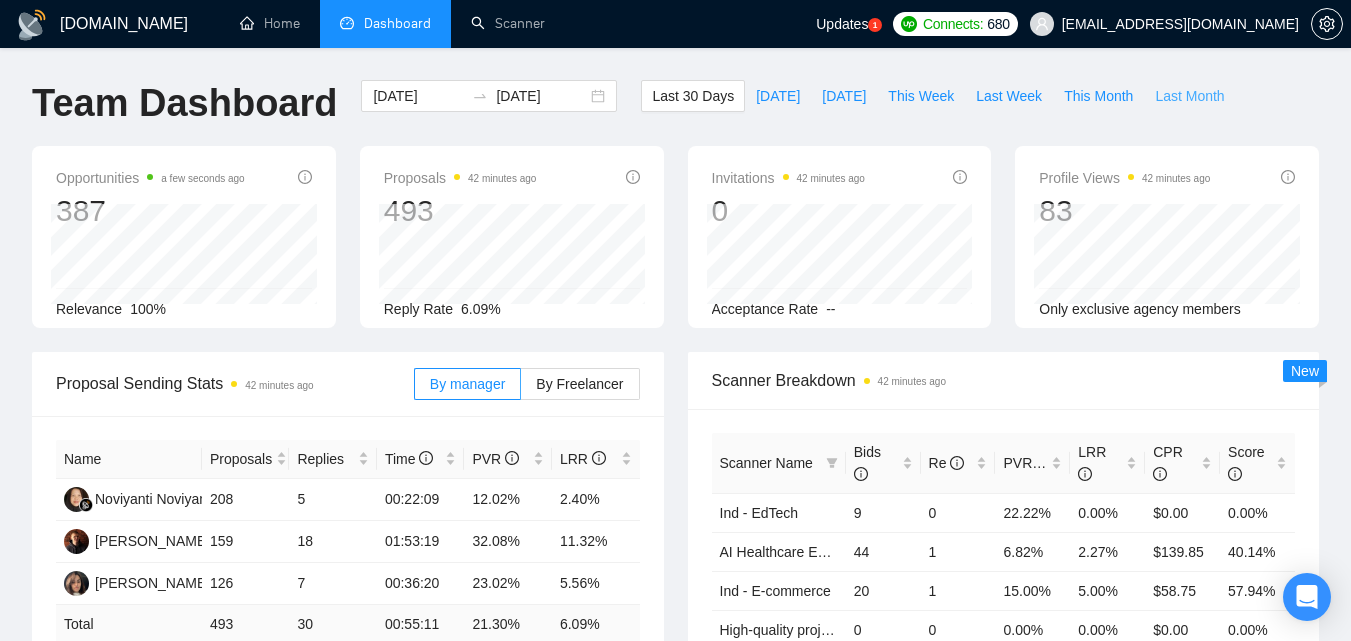 click on "Last Month" at bounding box center [1189, 96] 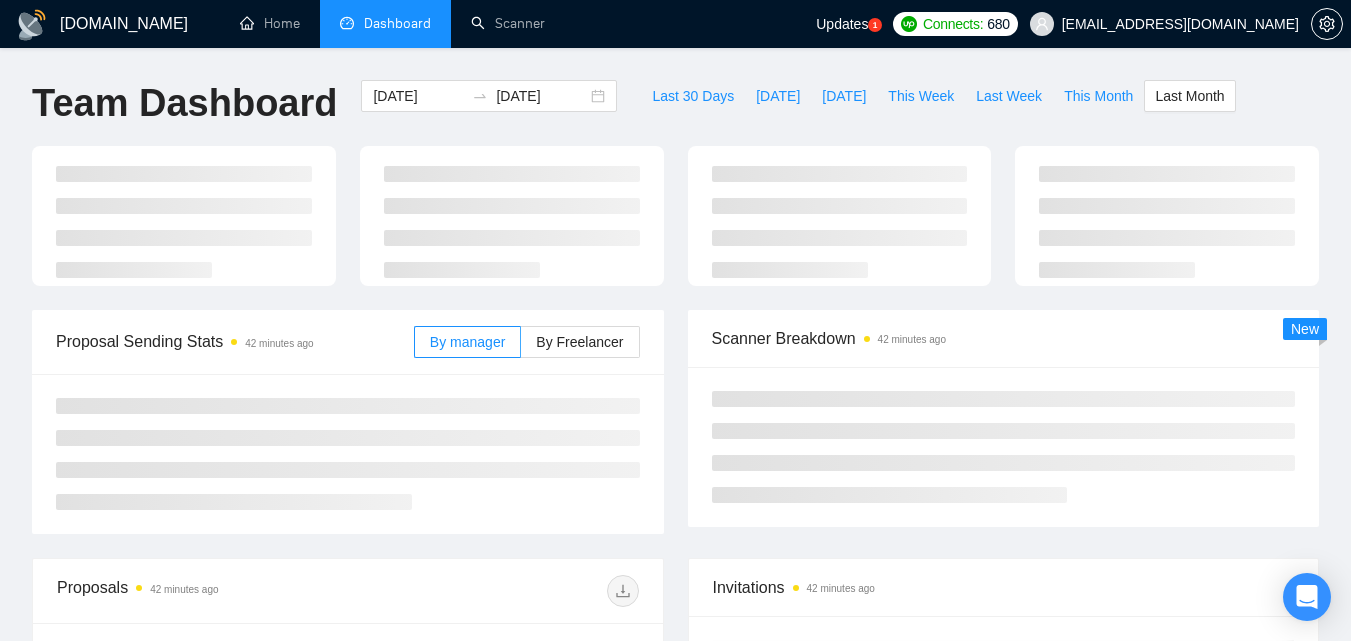 type on "[DATE]" 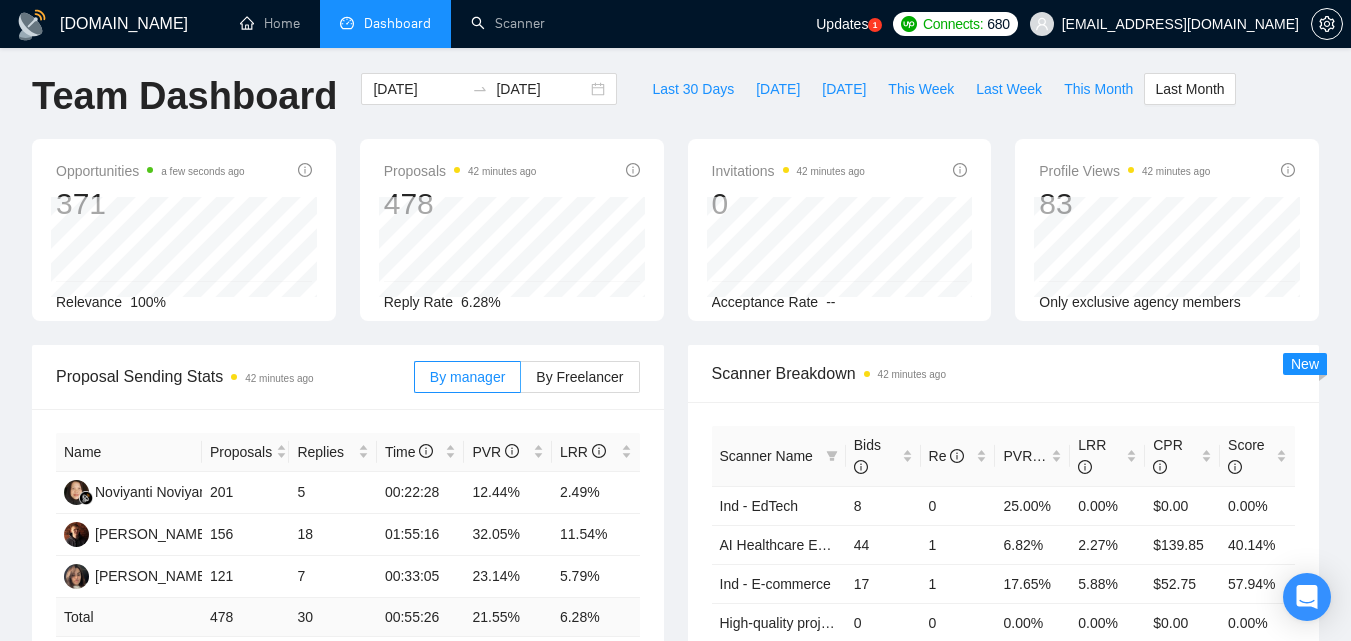 scroll, scrollTop: 0, scrollLeft: 0, axis: both 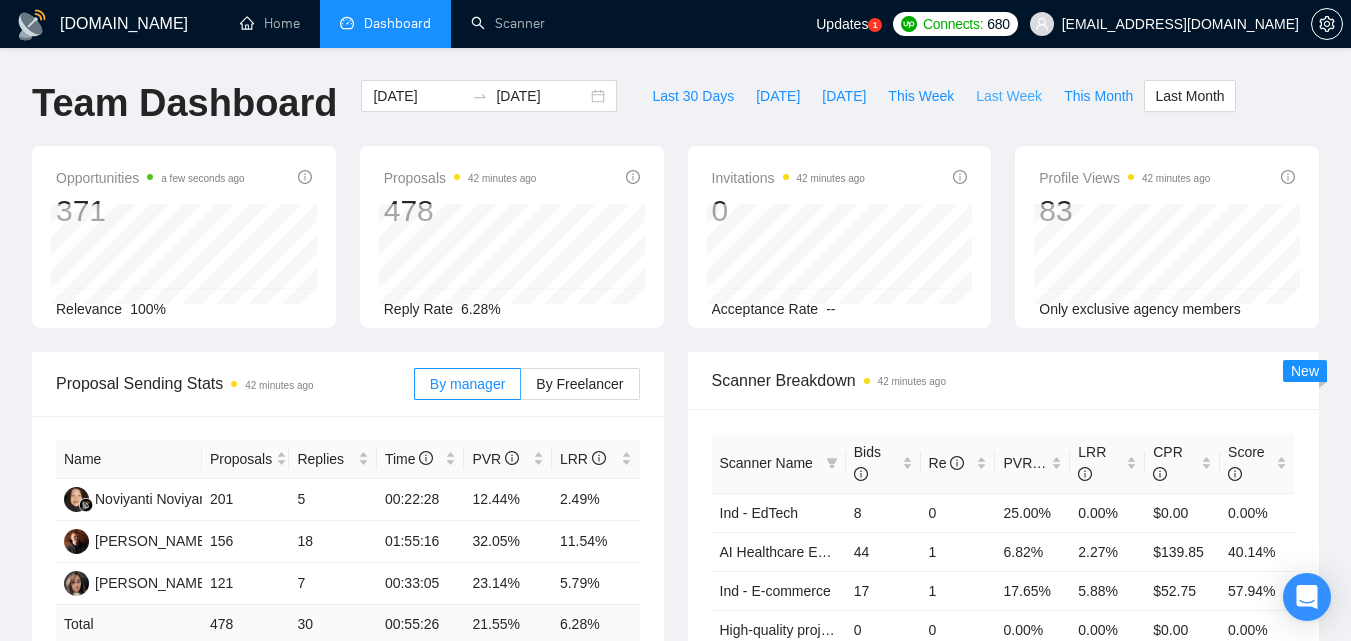 click on "Last Week" at bounding box center [1009, 96] 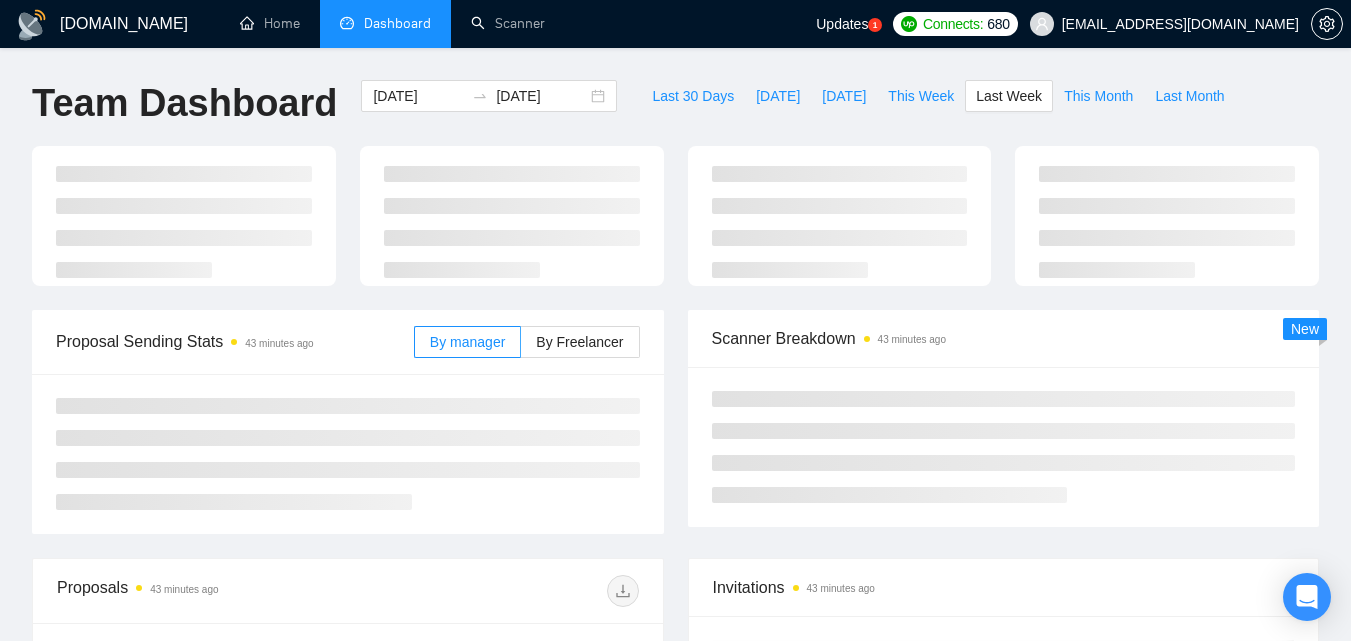 type on "[DATE]" 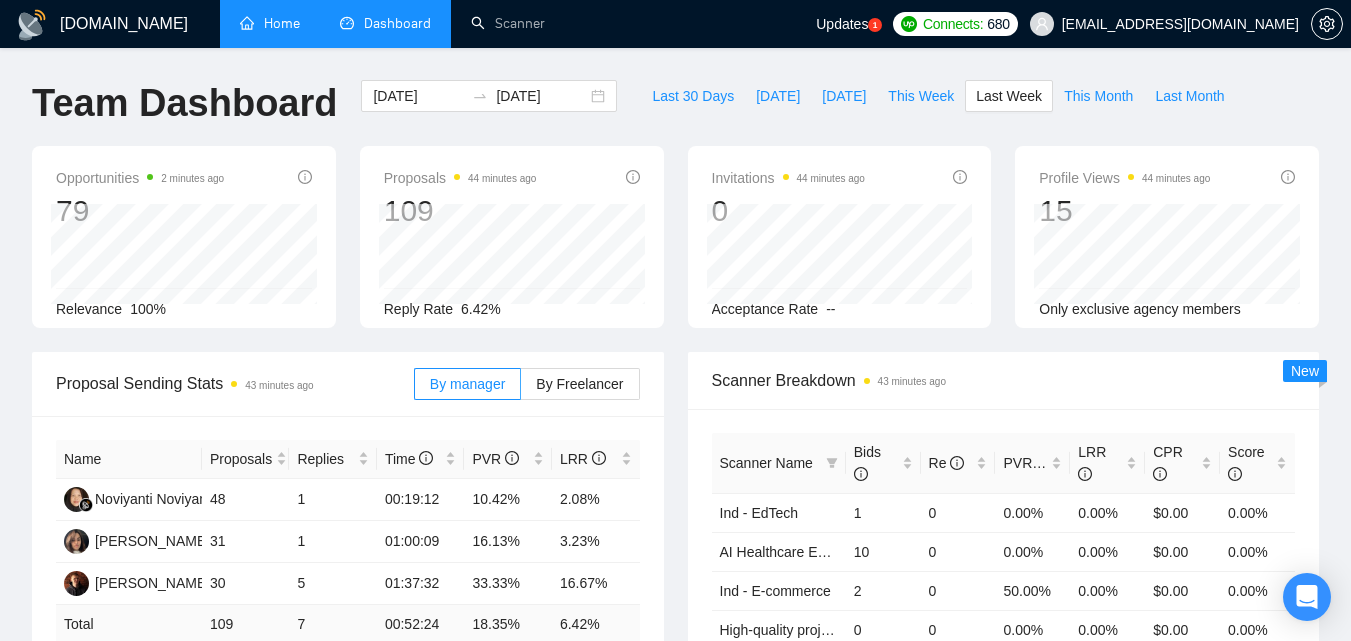 click on "Home" at bounding box center (270, 23) 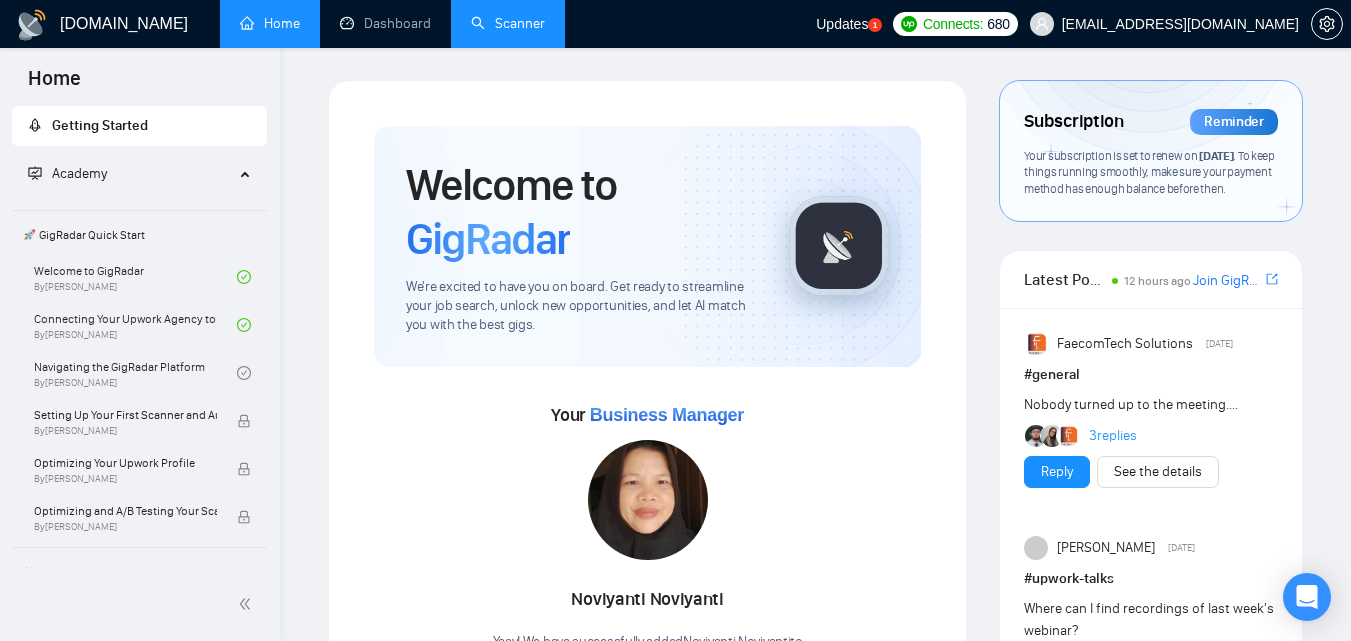 click on "Scanner" at bounding box center (508, 23) 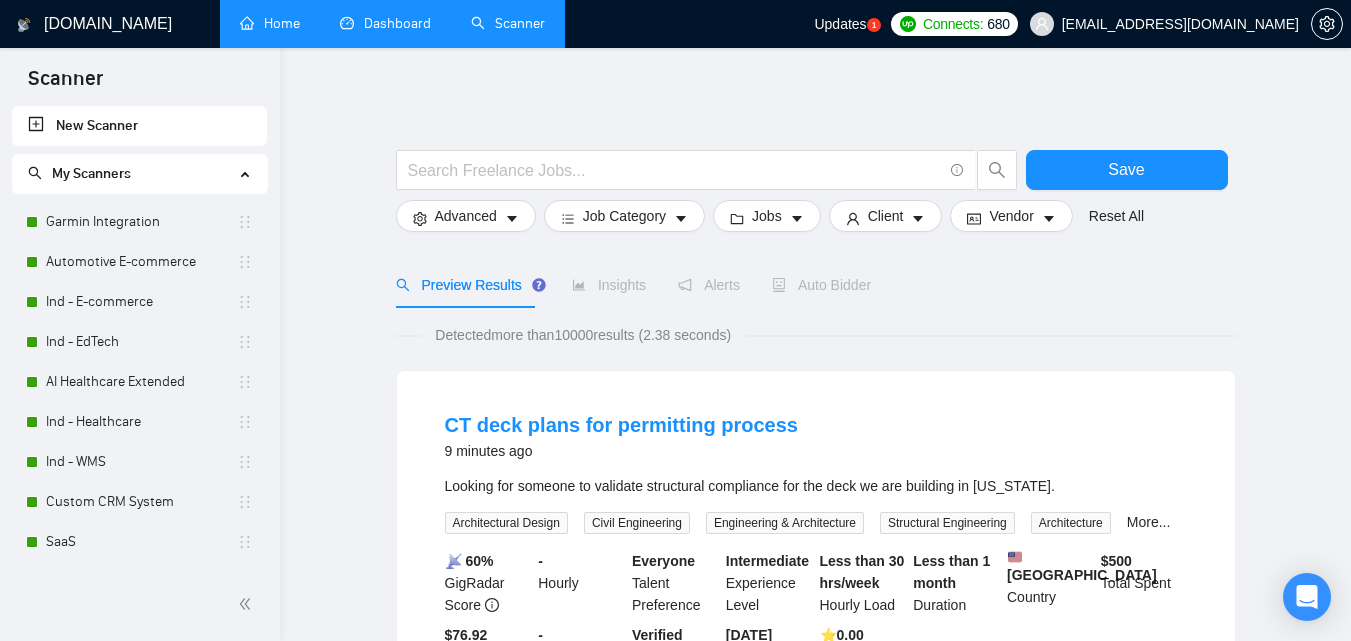 click on "Dashboard" at bounding box center (385, 23) 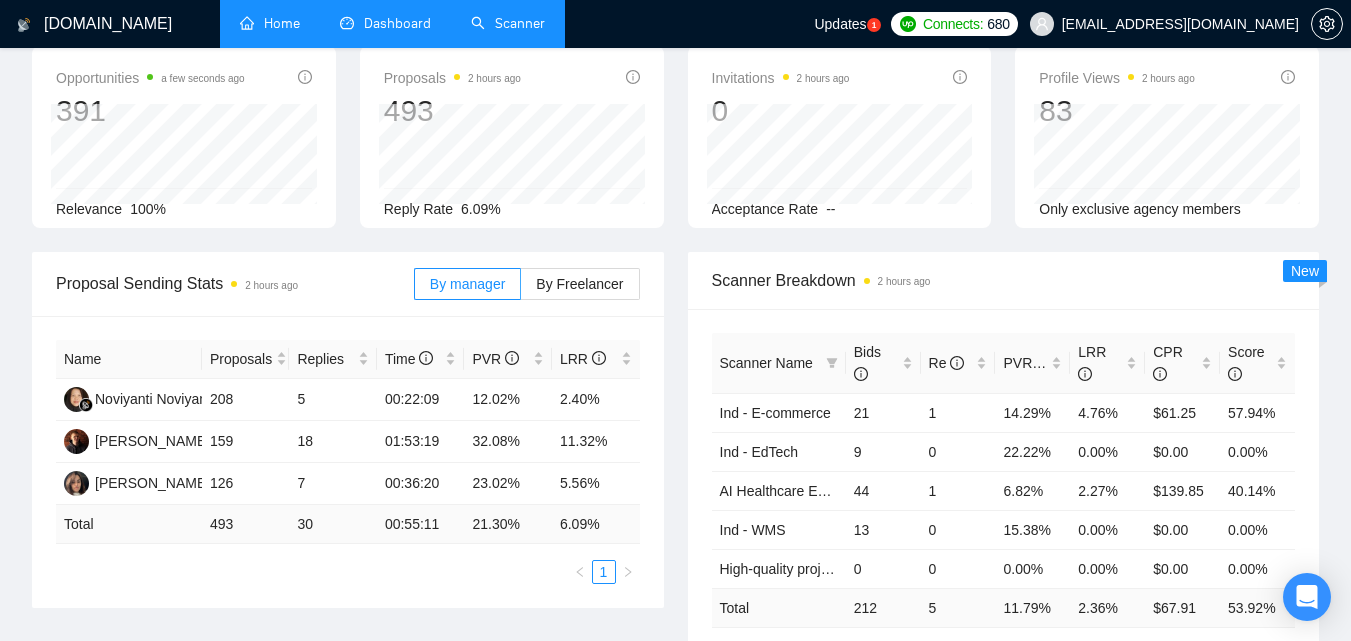 scroll, scrollTop: 0, scrollLeft: 0, axis: both 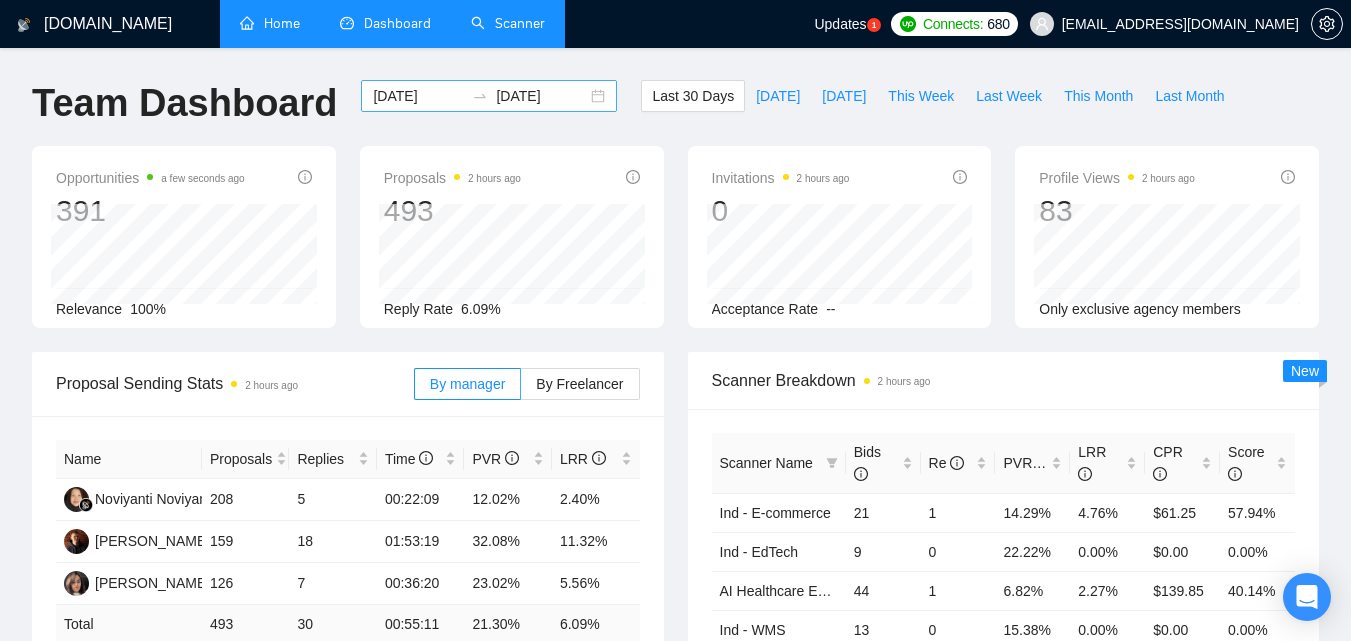 click on "[DATE] [DATE]" at bounding box center [489, 96] 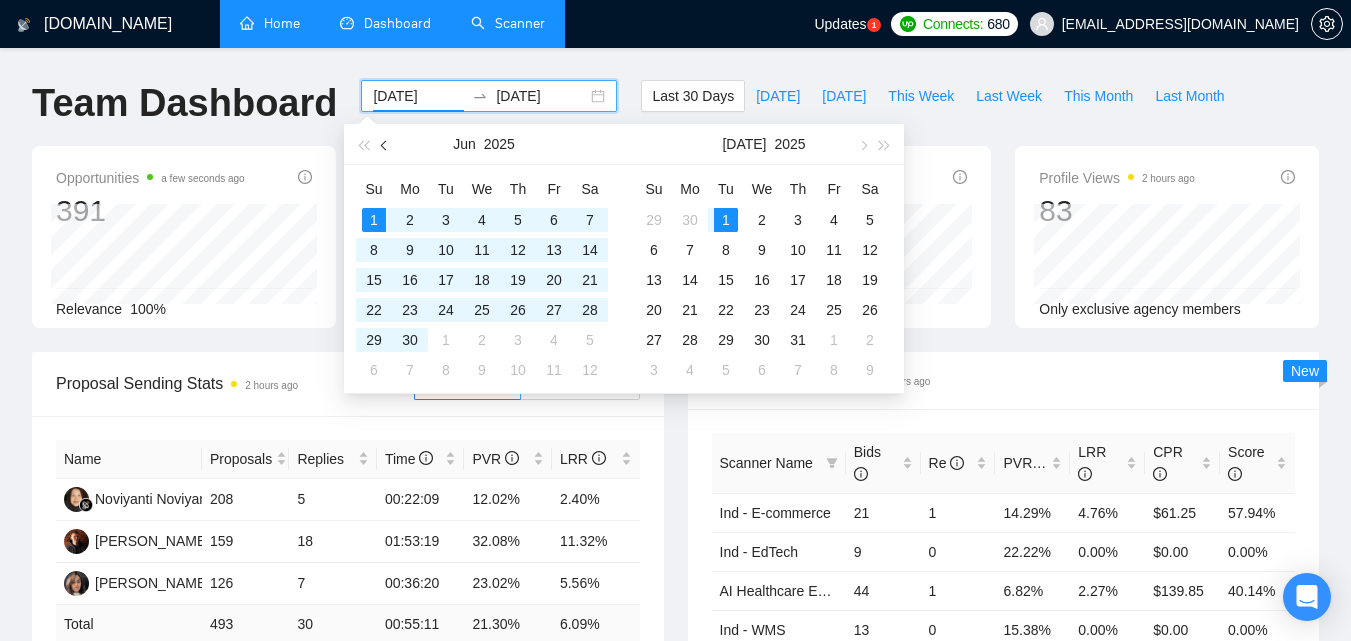 click at bounding box center [385, 144] 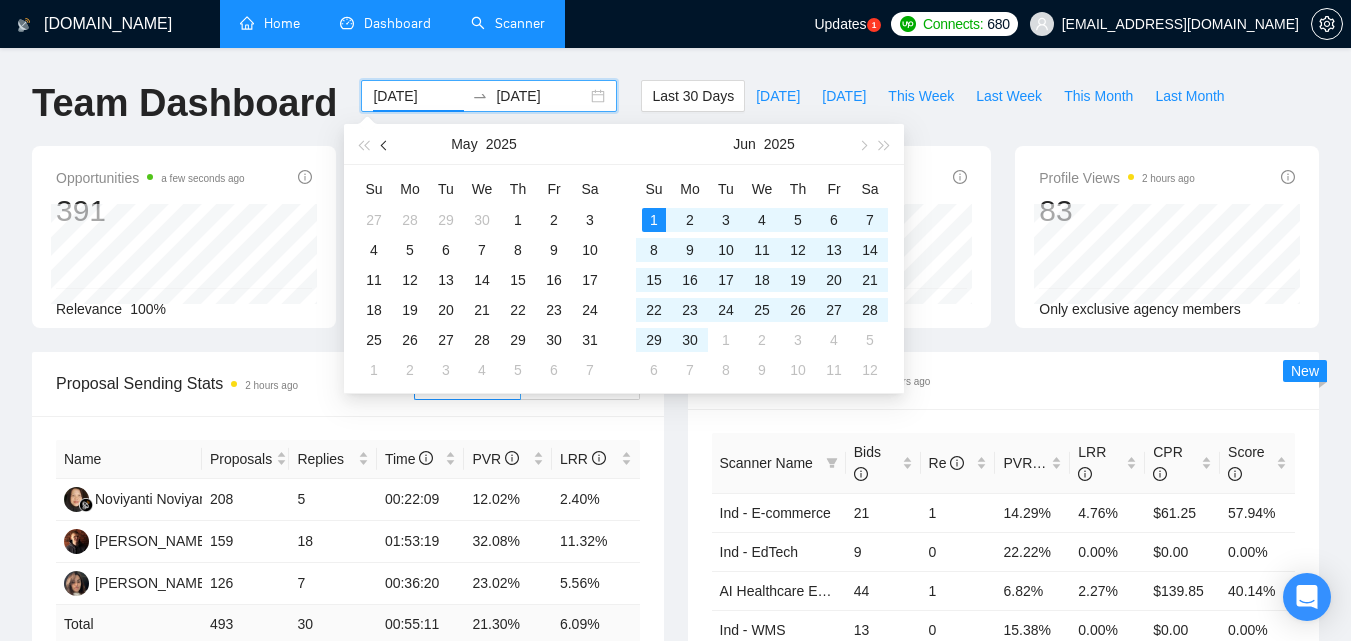 click at bounding box center (385, 144) 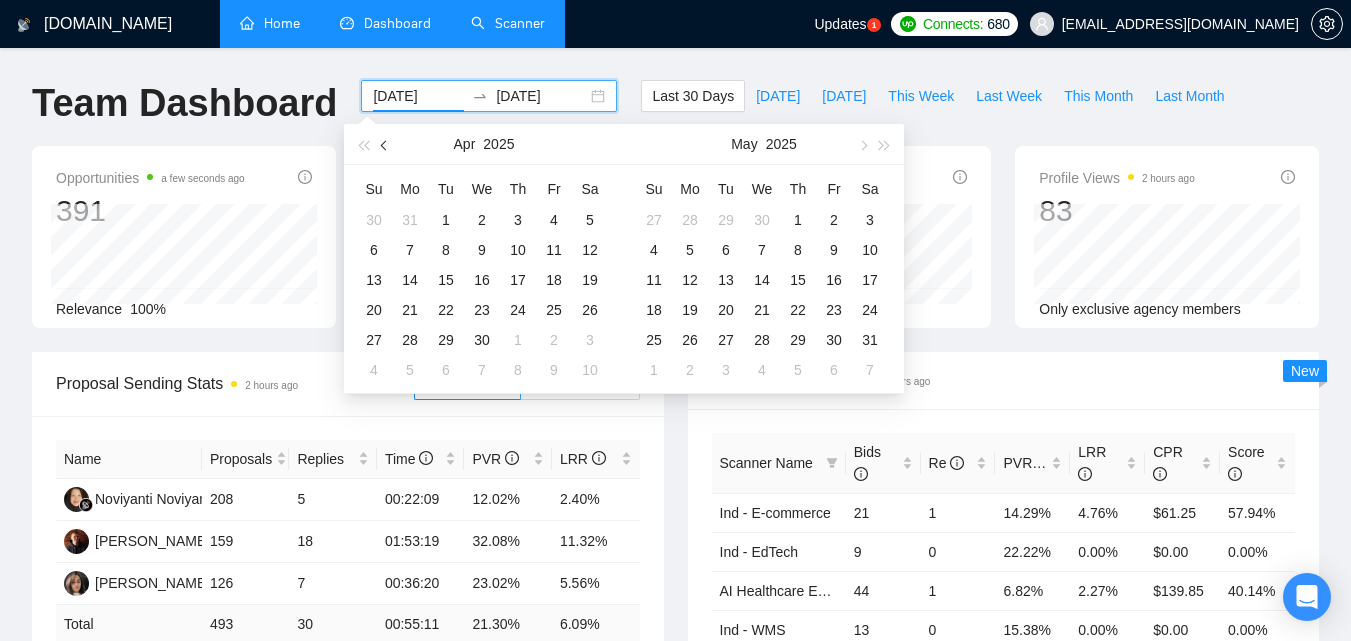 click at bounding box center [385, 144] 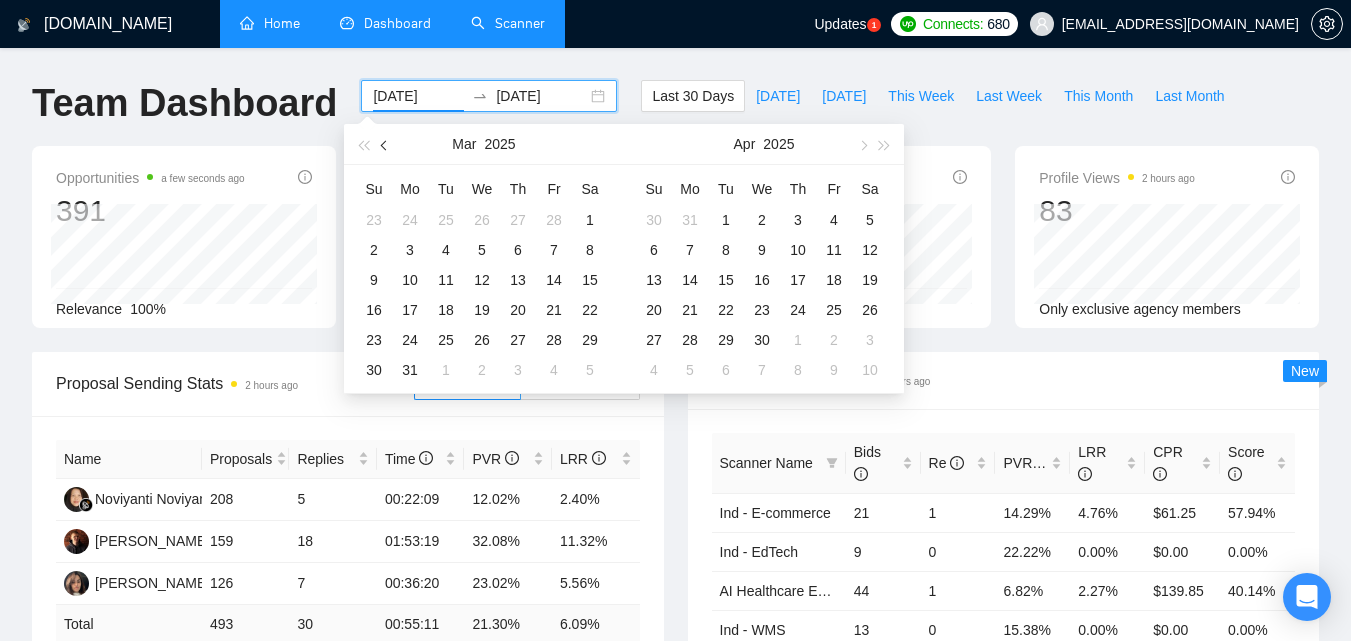 click at bounding box center (385, 144) 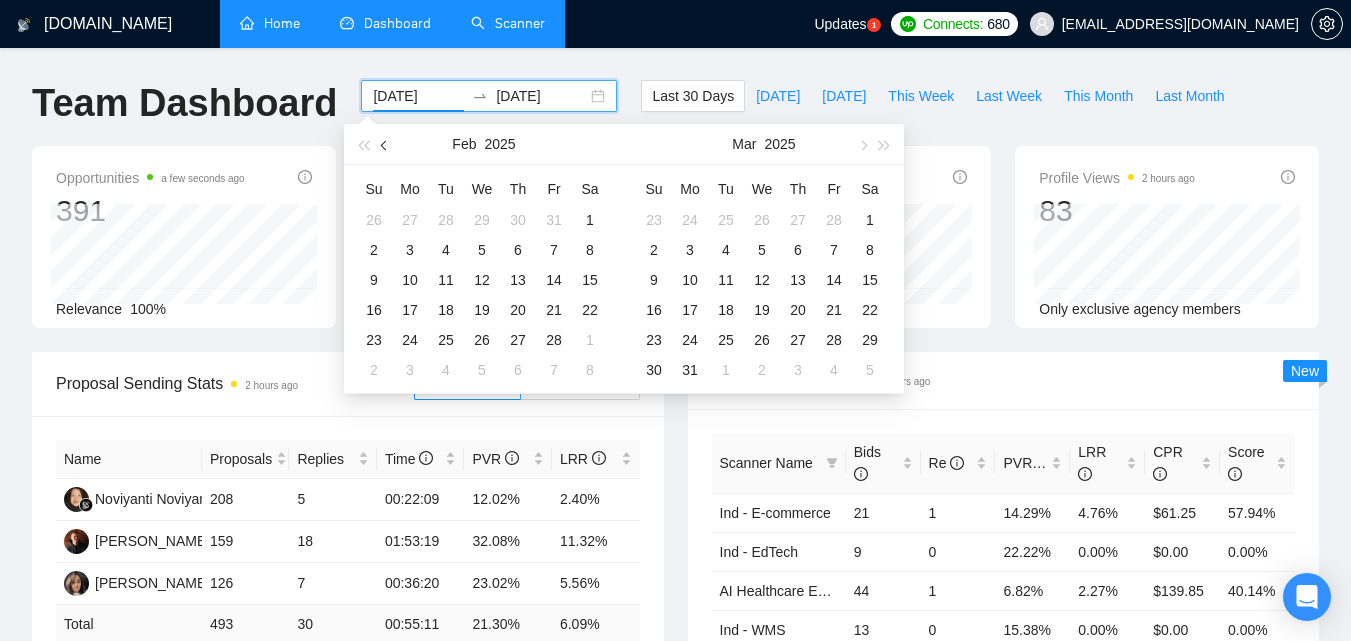 click at bounding box center [385, 144] 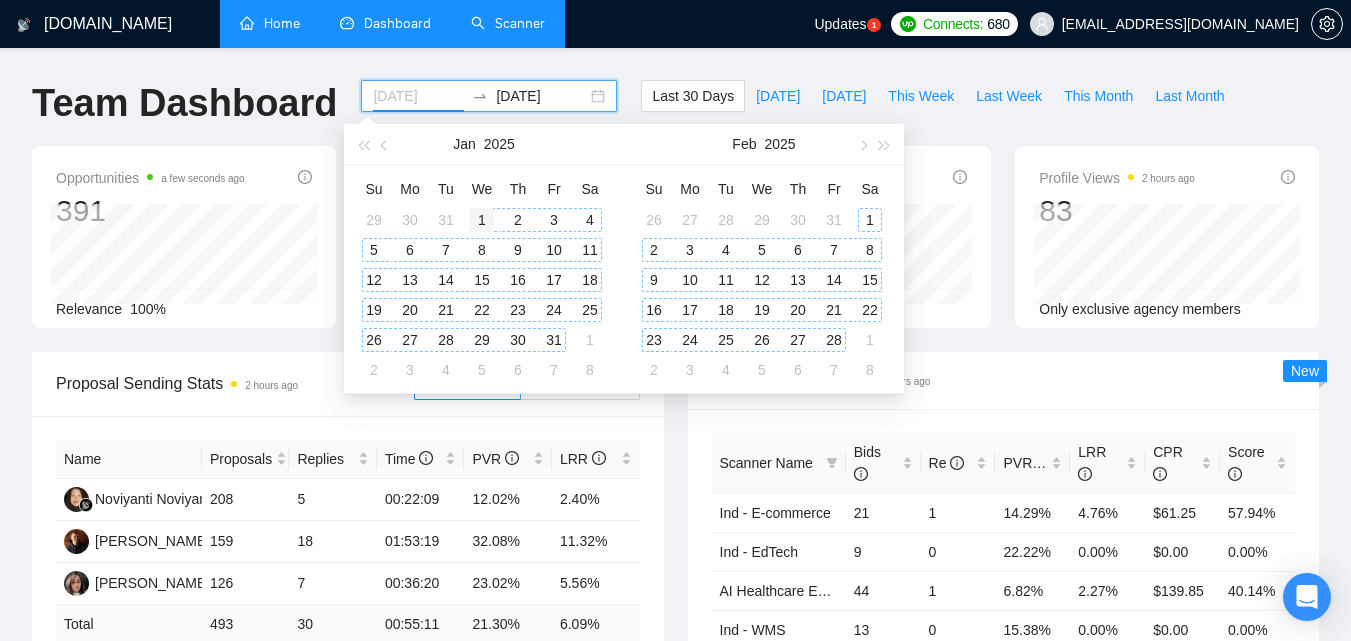 type on "[DATE]" 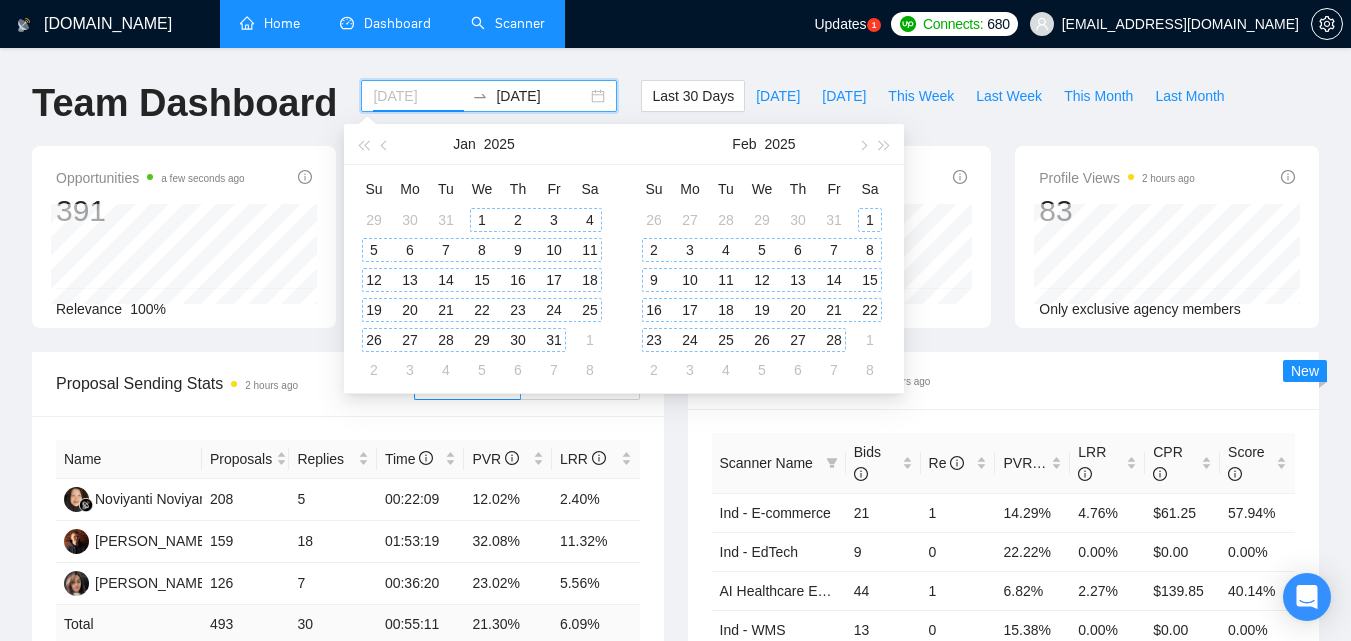 click on "1" at bounding box center [482, 220] 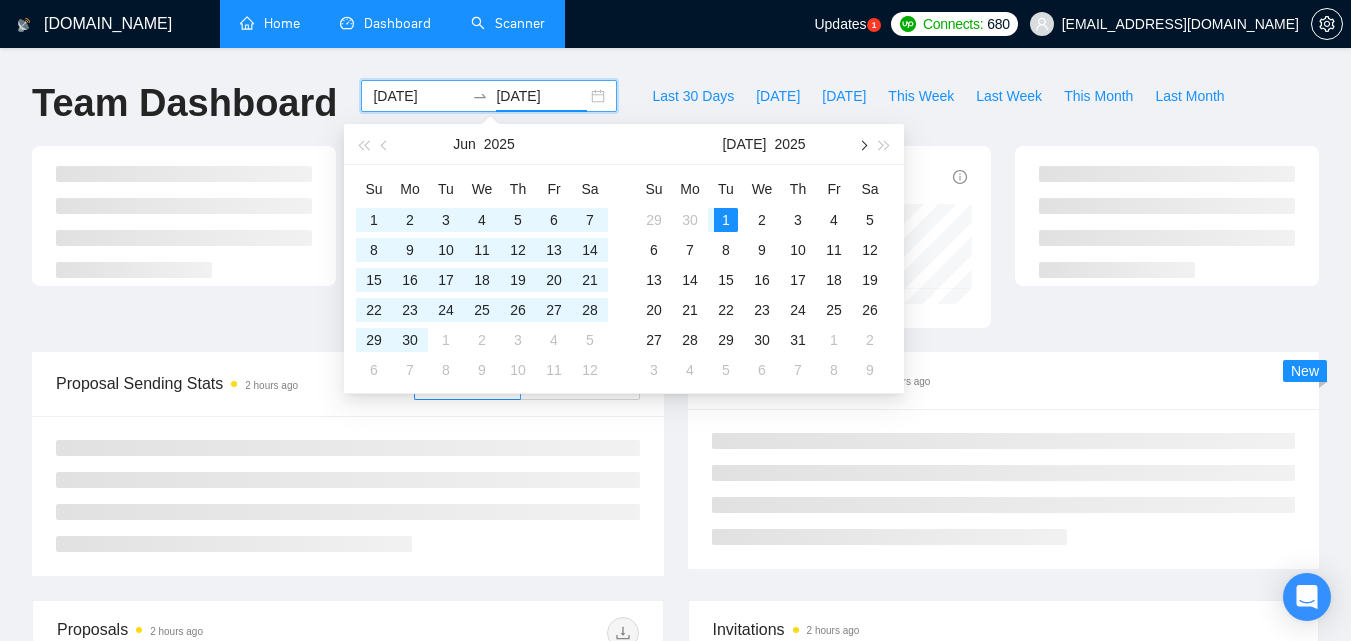 click at bounding box center [862, 145] 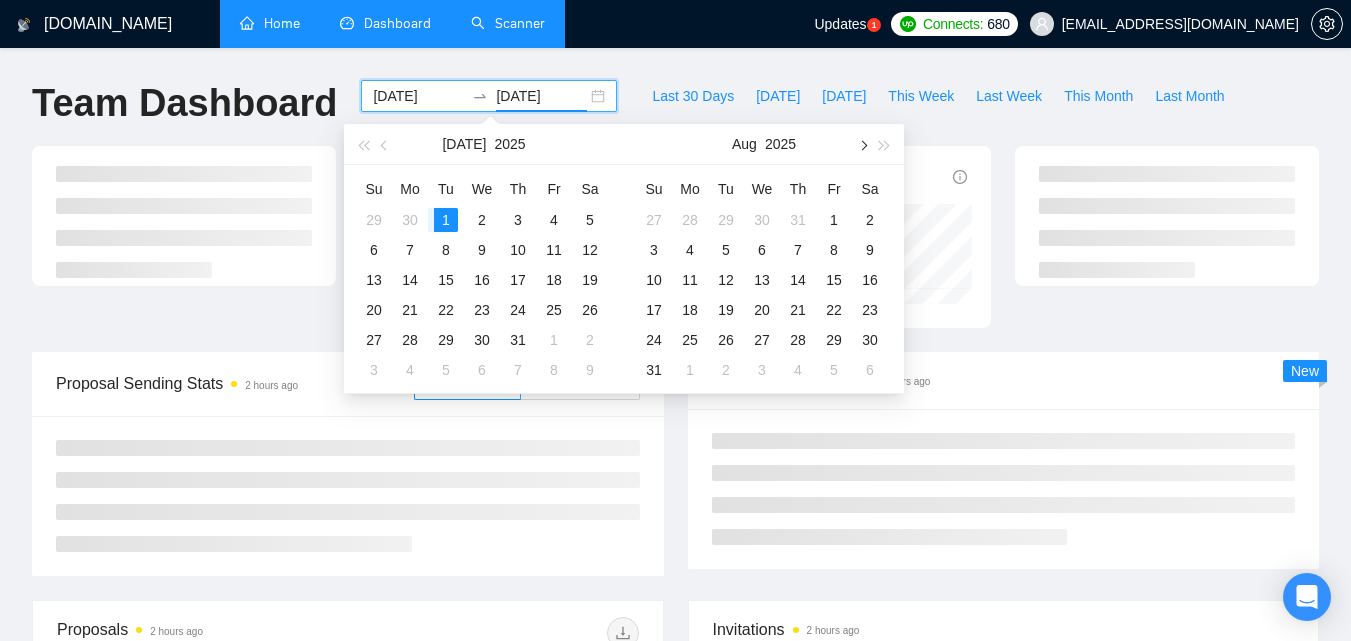 click at bounding box center (862, 145) 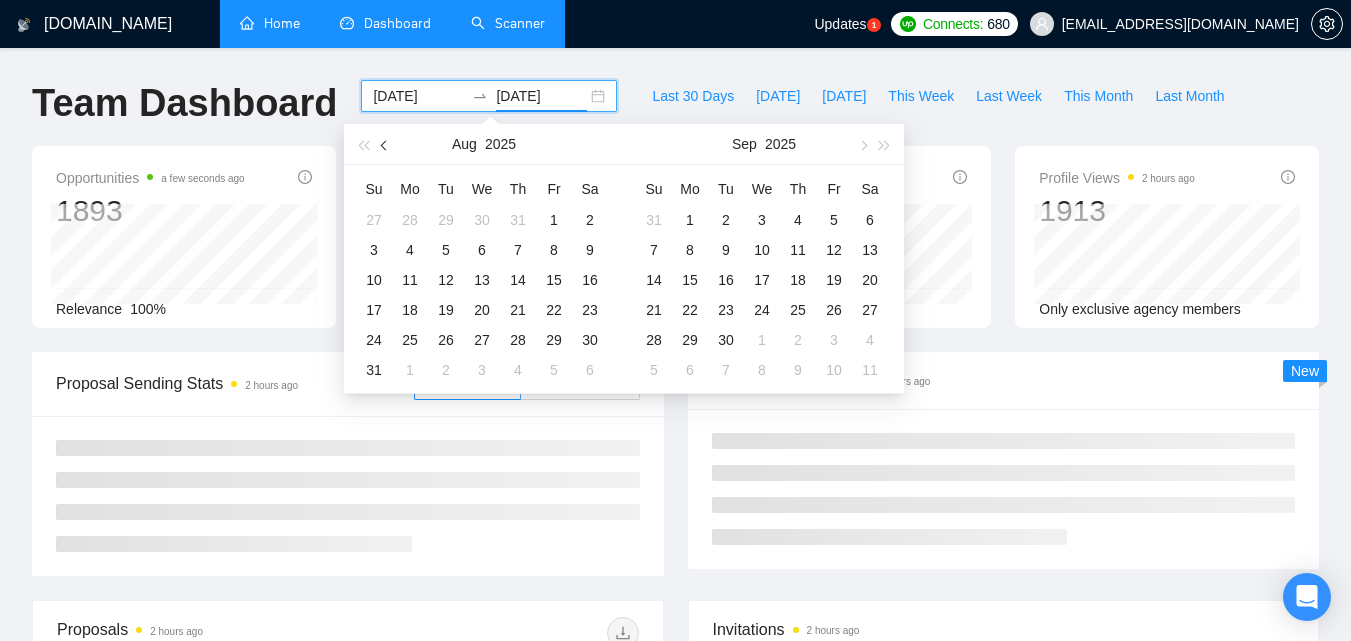 click at bounding box center [385, 144] 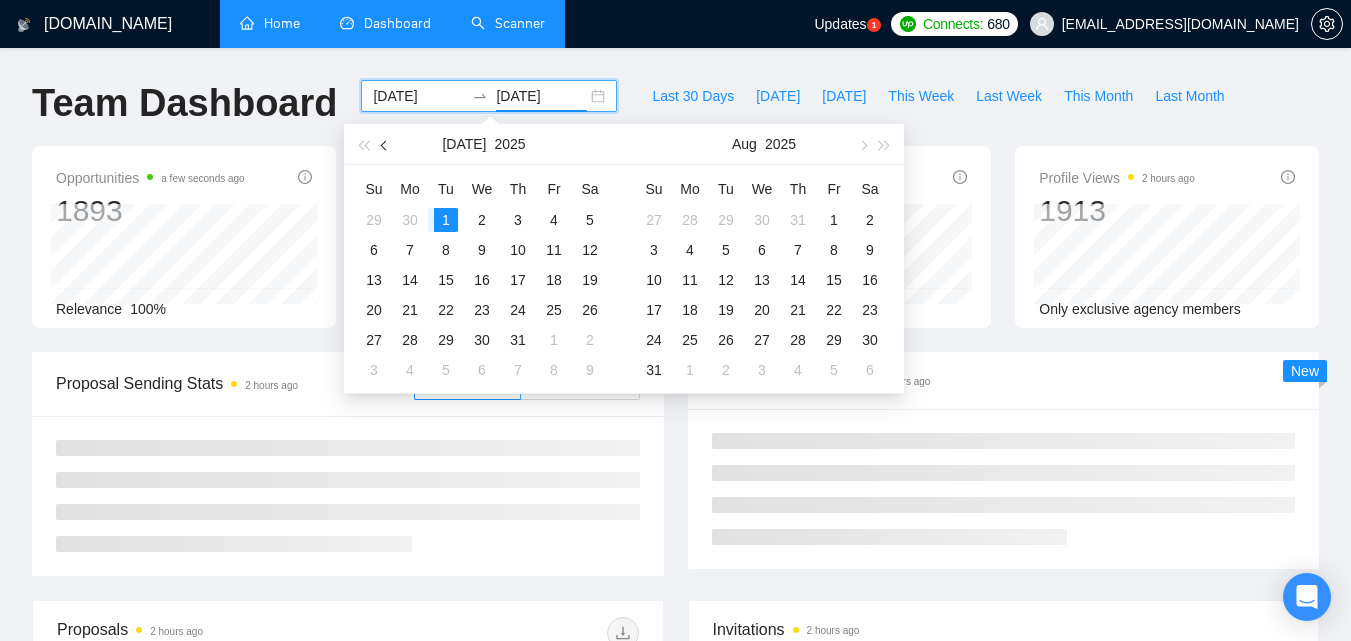 click at bounding box center (385, 144) 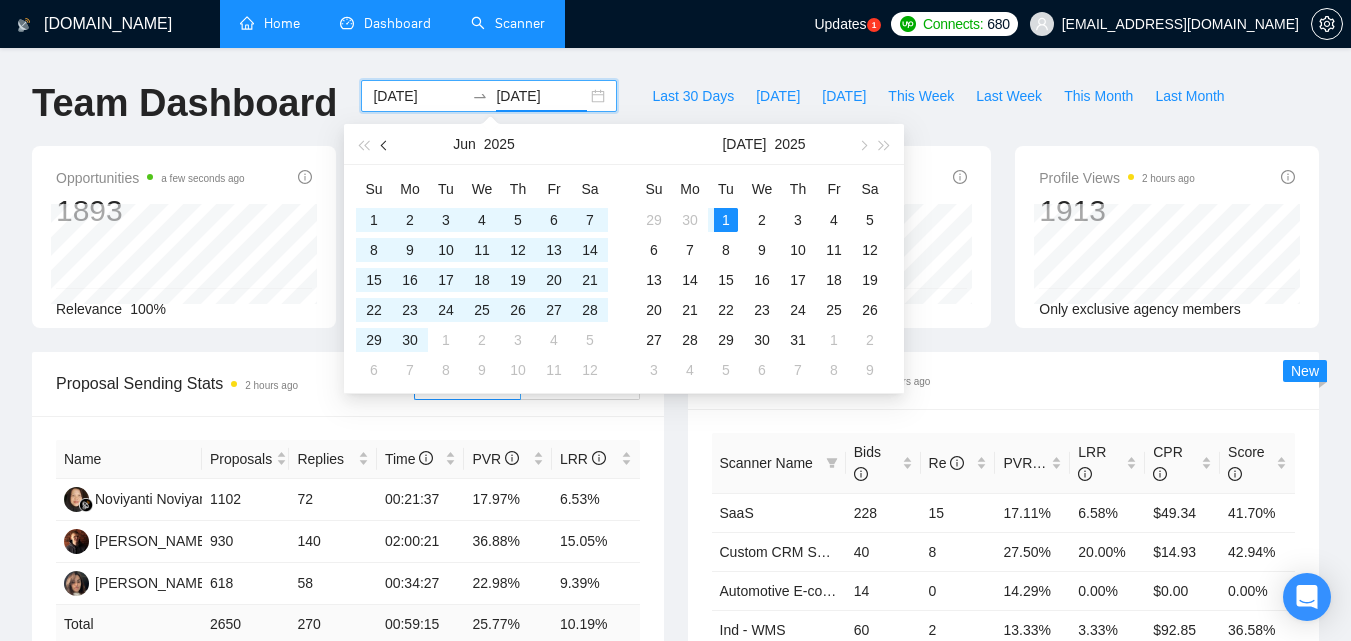 click at bounding box center (385, 144) 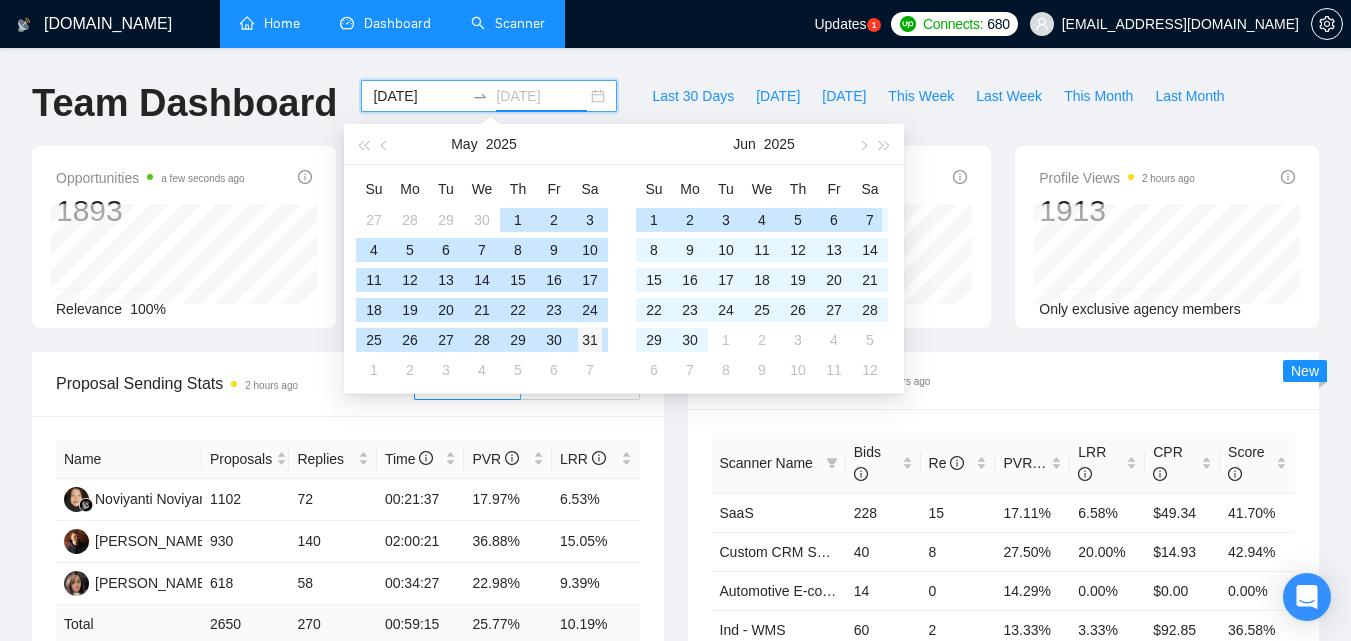 type on "[DATE]" 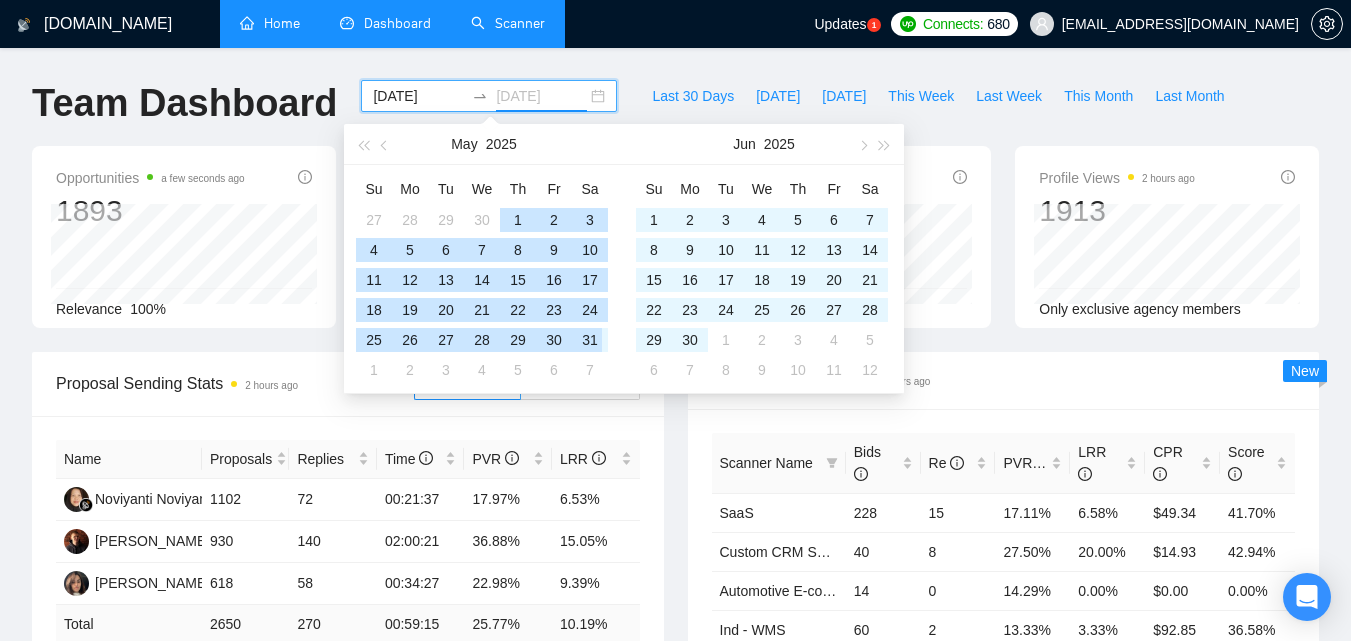 click on "31" at bounding box center [590, 340] 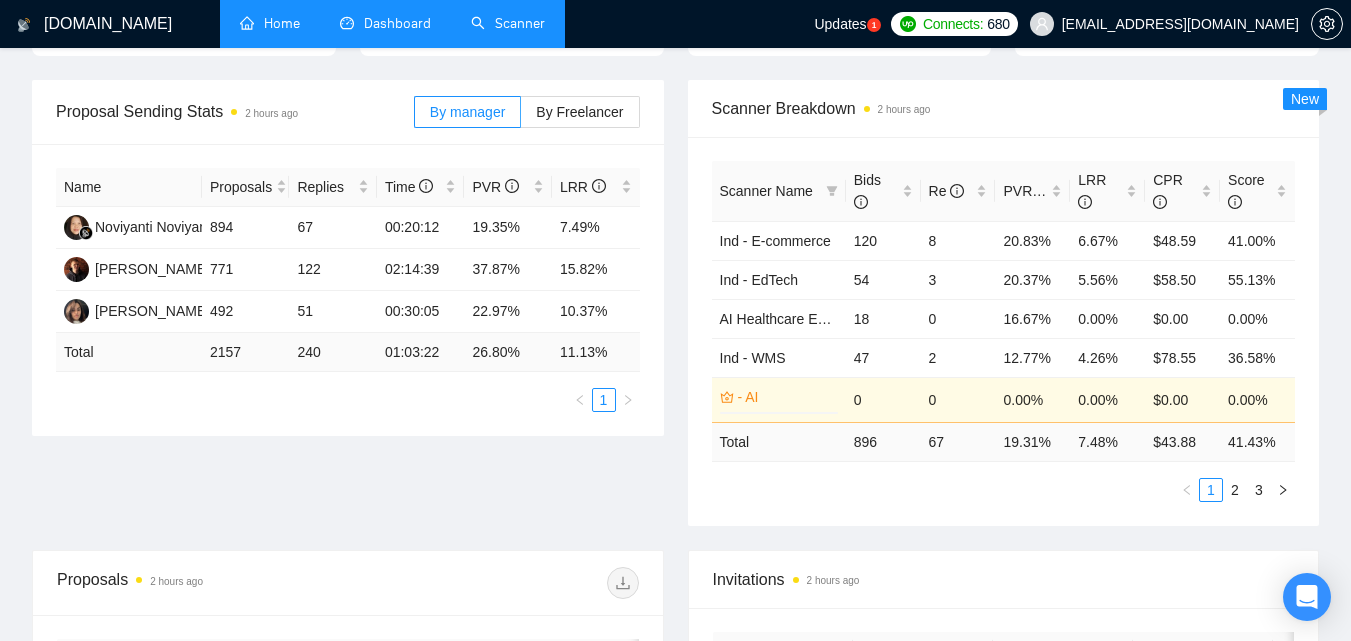 scroll, scrollTop: 300, scrollLeft: 0, axis: vertical 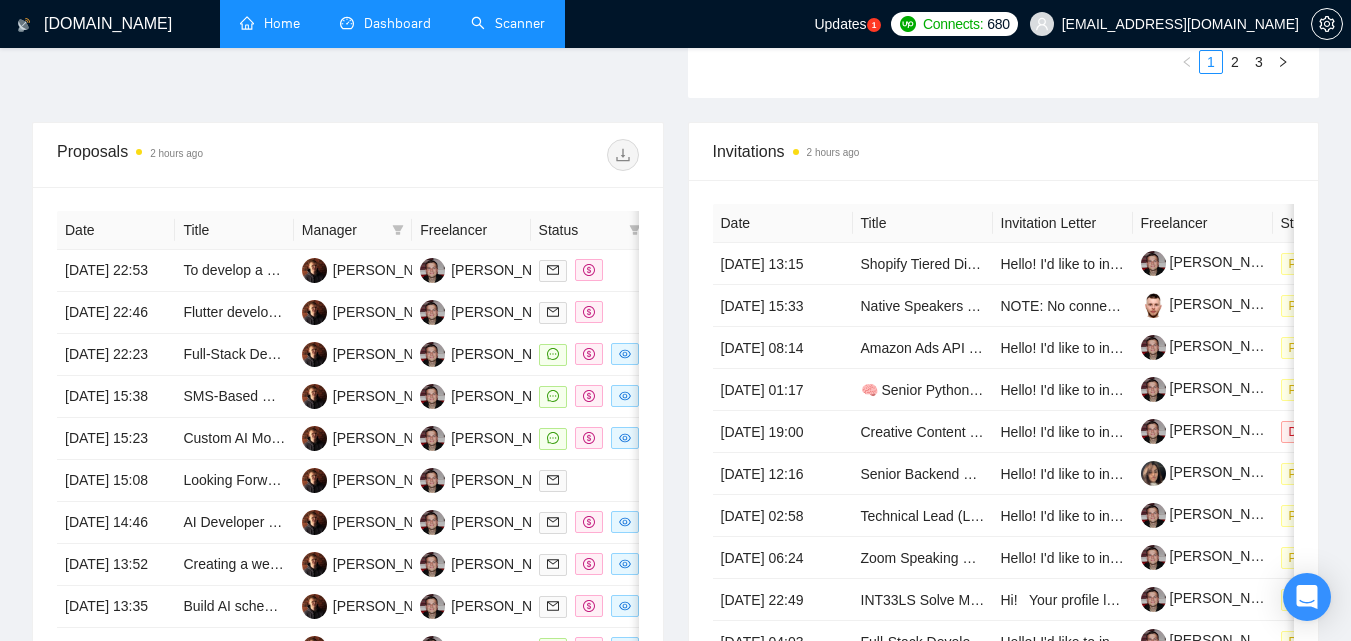 click on "Scanner" at bounding box center [508, 23] 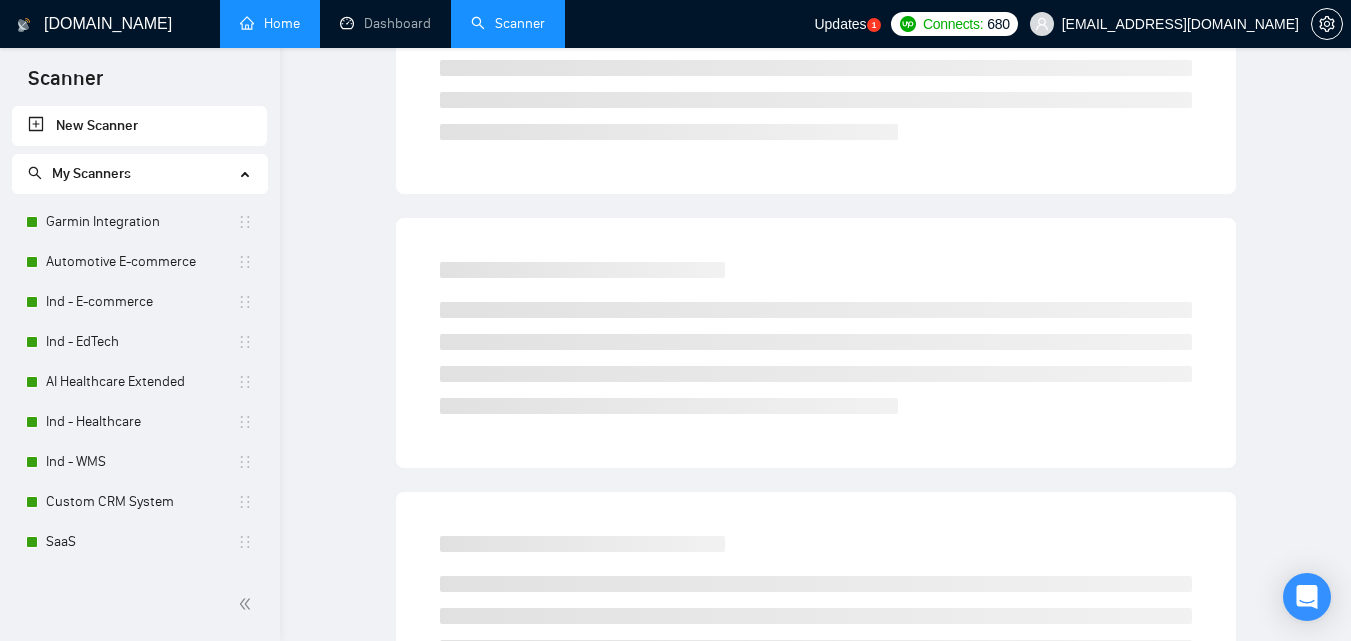 scroll, scrollTop: 0, scrollLeft: 0, axis: both 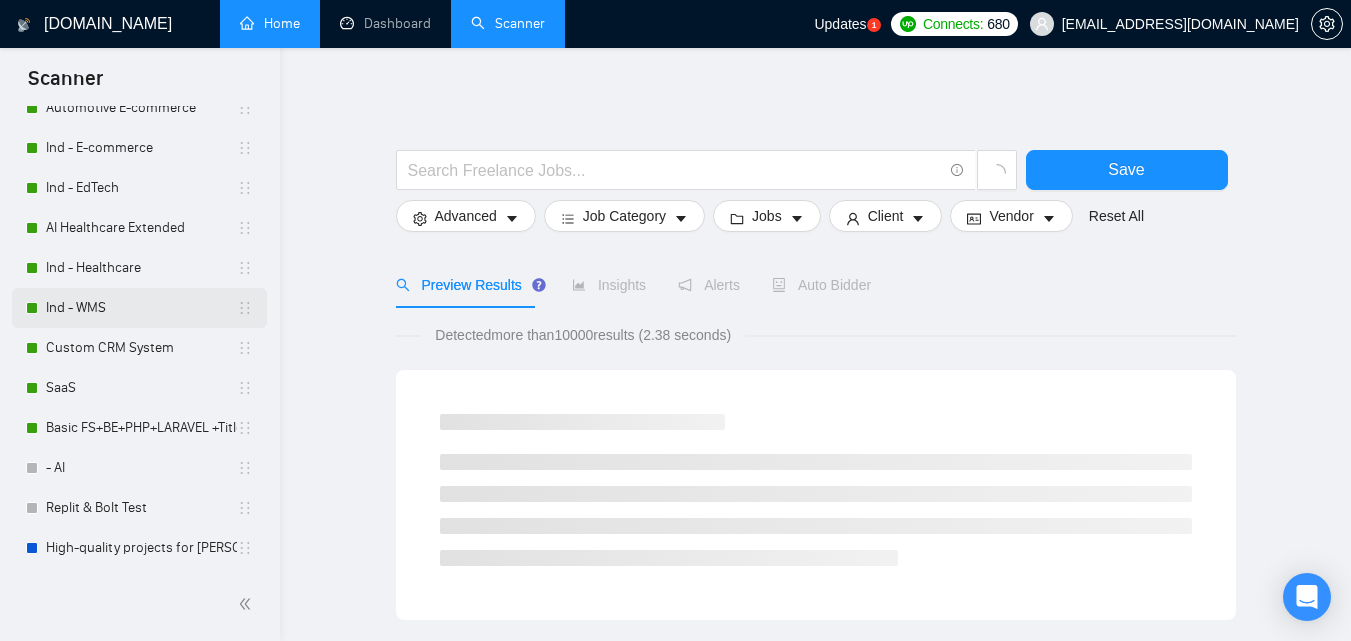 click on "Ind - WMS" at bounding box center (141, 308) 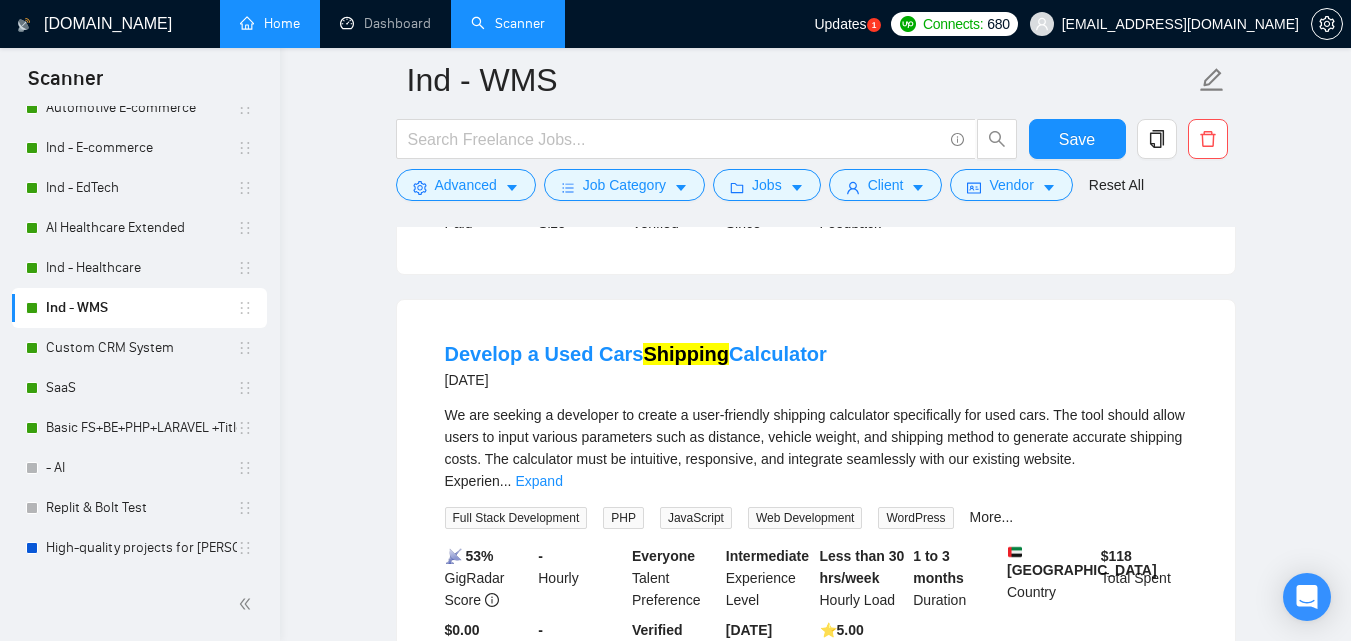 scroll, scrollTop: 1000, scrollLeft: 0, axis: vertical 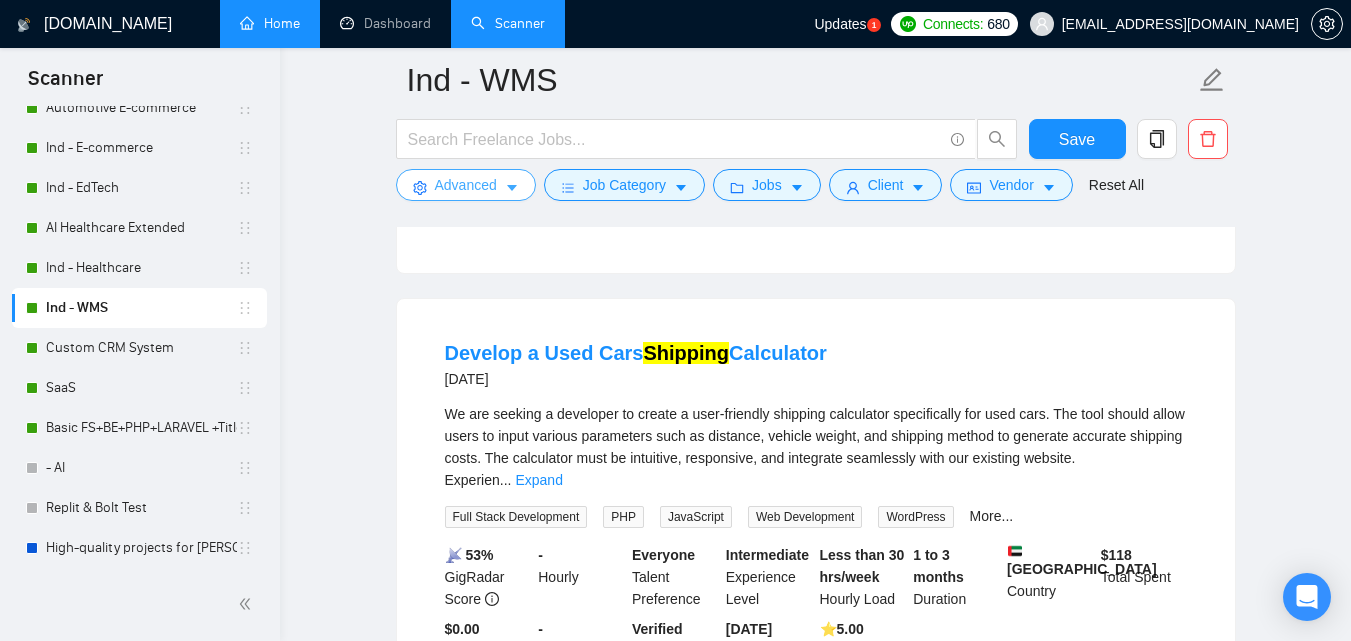 click on "Advanced" at bounding box center (466, 185) 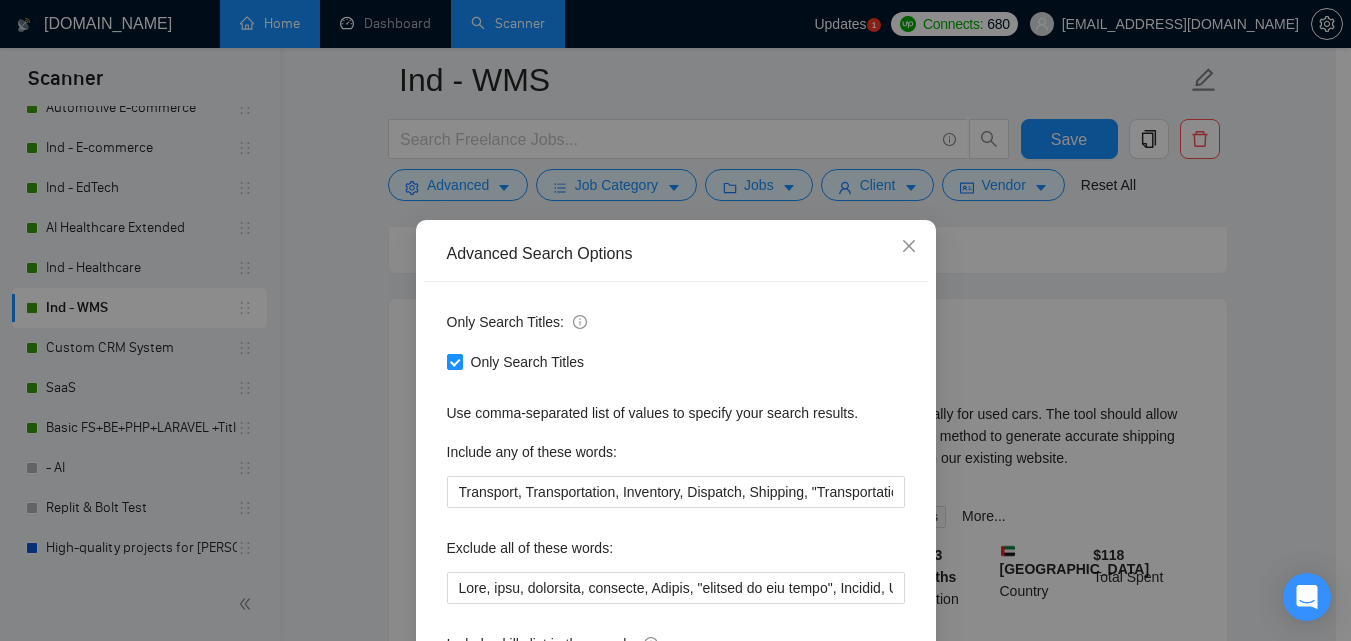 scroll, scrollTop: 100, scrollLeft: 0, axis: vertical 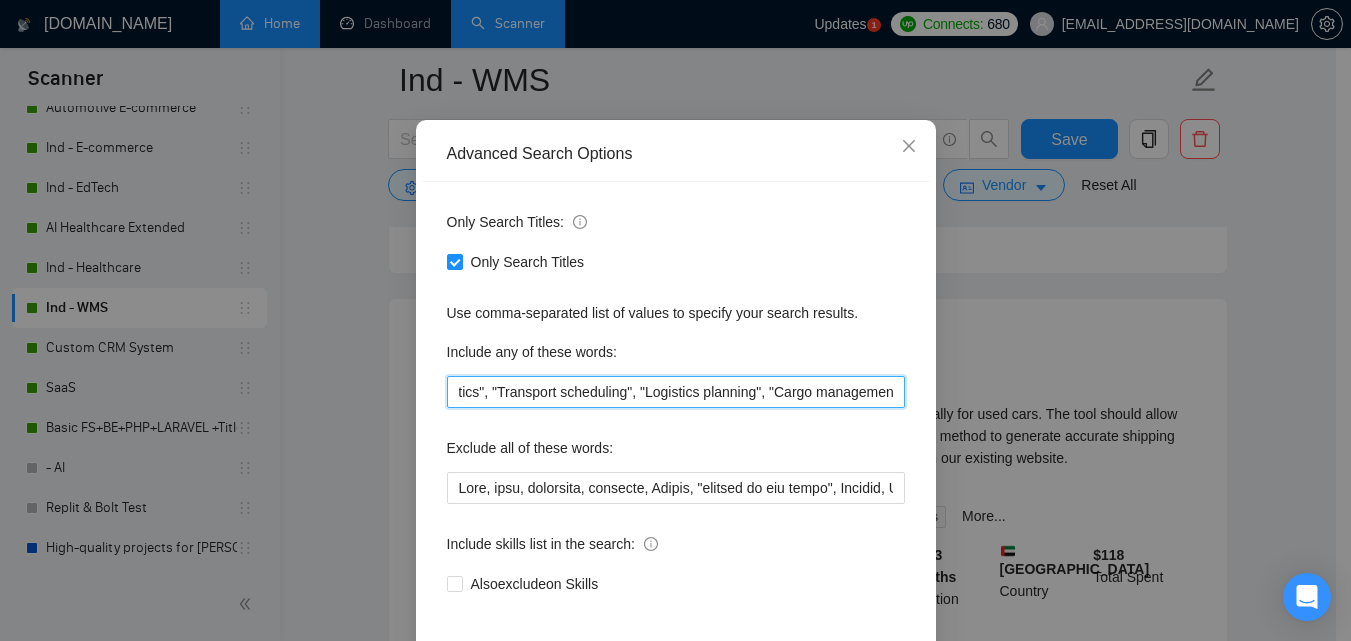 drag, startPoint x: 590, startPoint y: 404, endPoint x: 1048, endPoint y: 410, distance: 458.0393 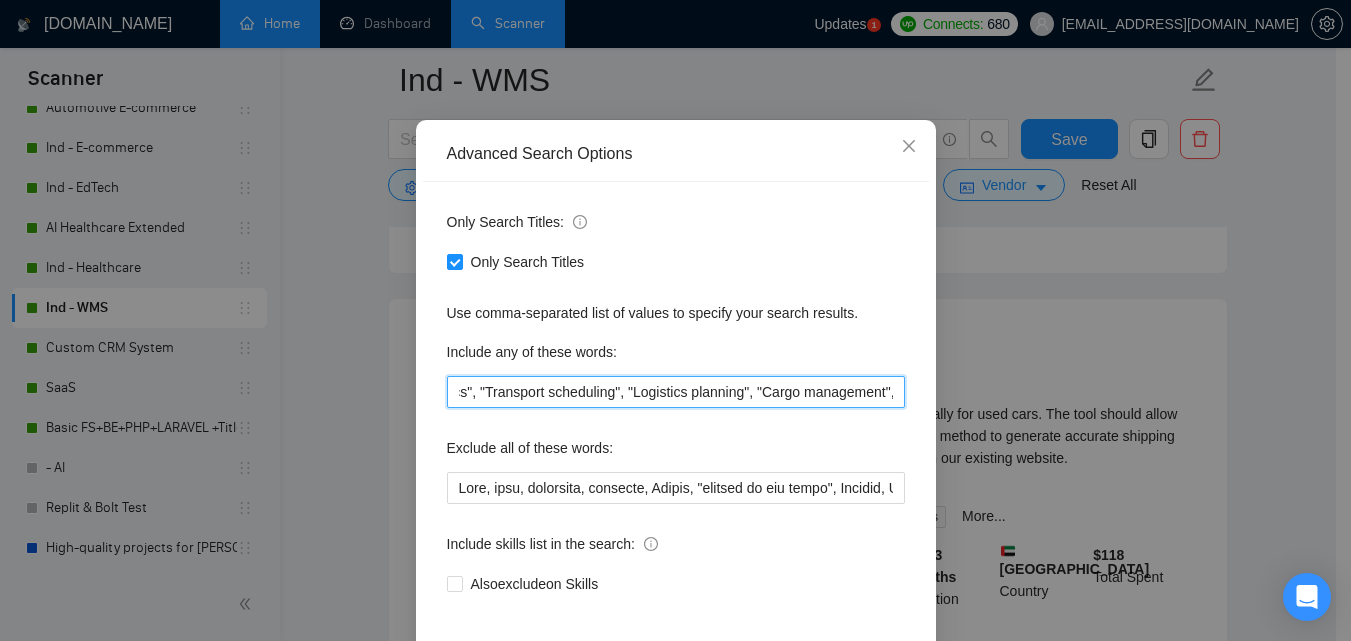 scroll, scrollTop: 0, scrollLeft: 3342, axis: horizontal 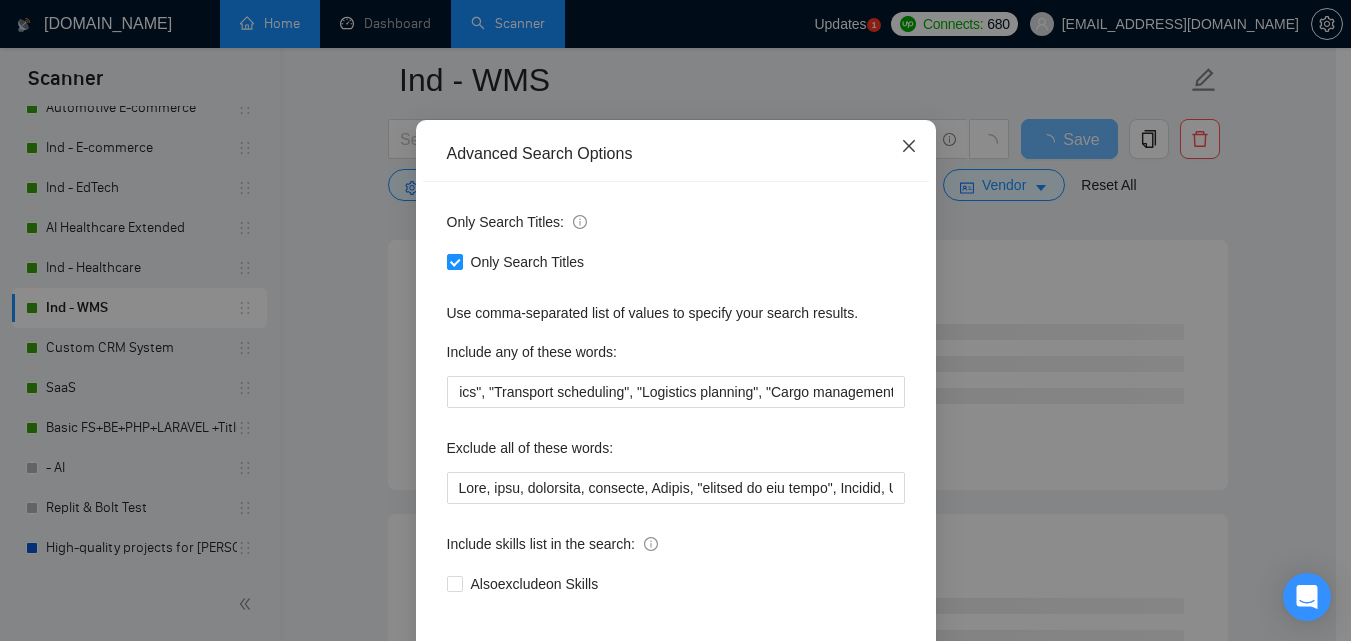 click at bounding box center [909, 147] 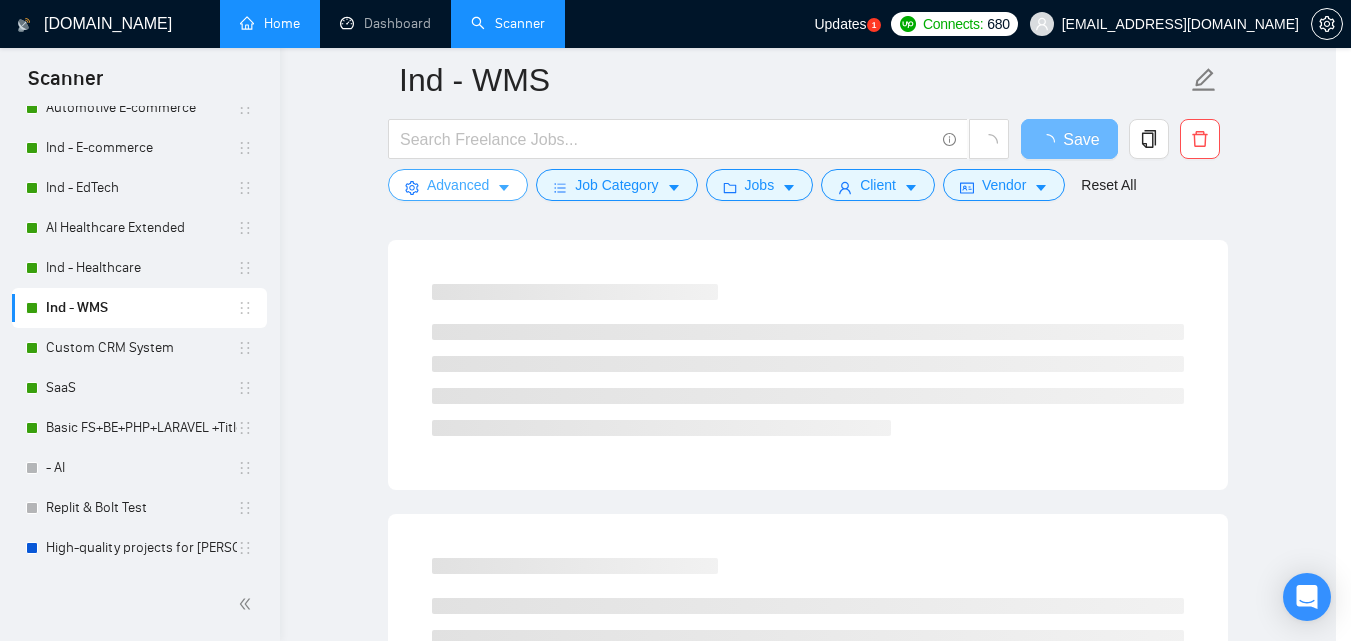 scroll, scrollTop: 0, scrollLeft: 0, axis: both 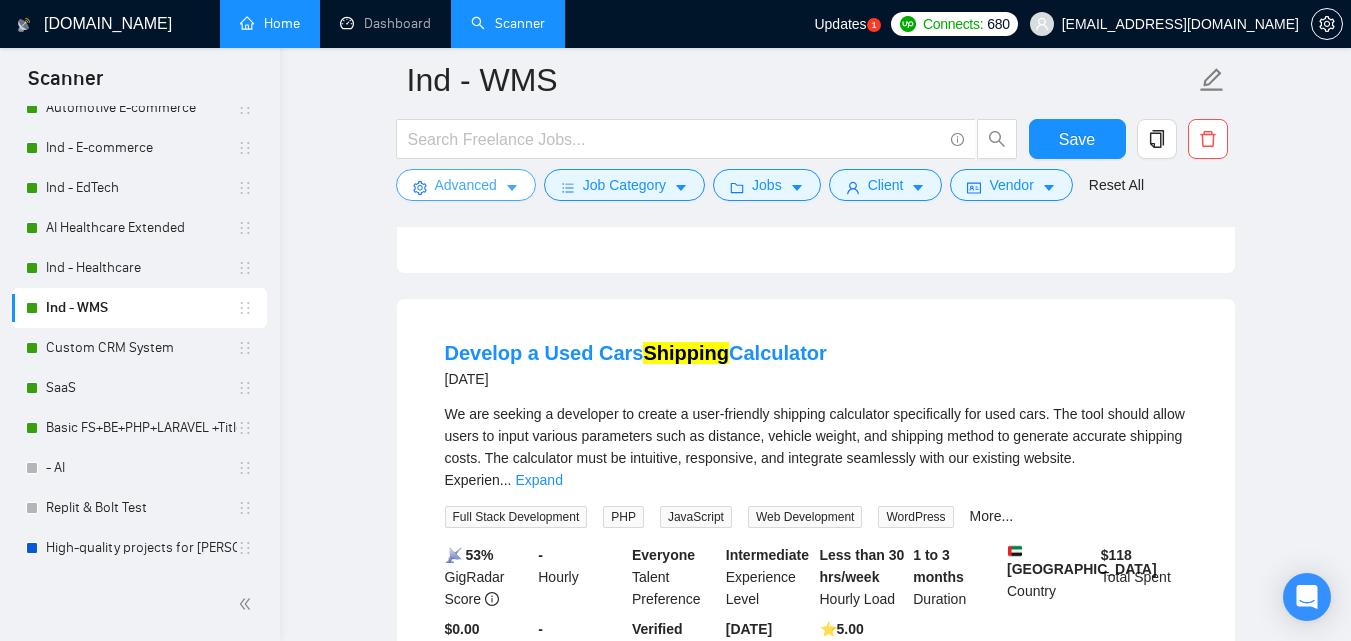 click 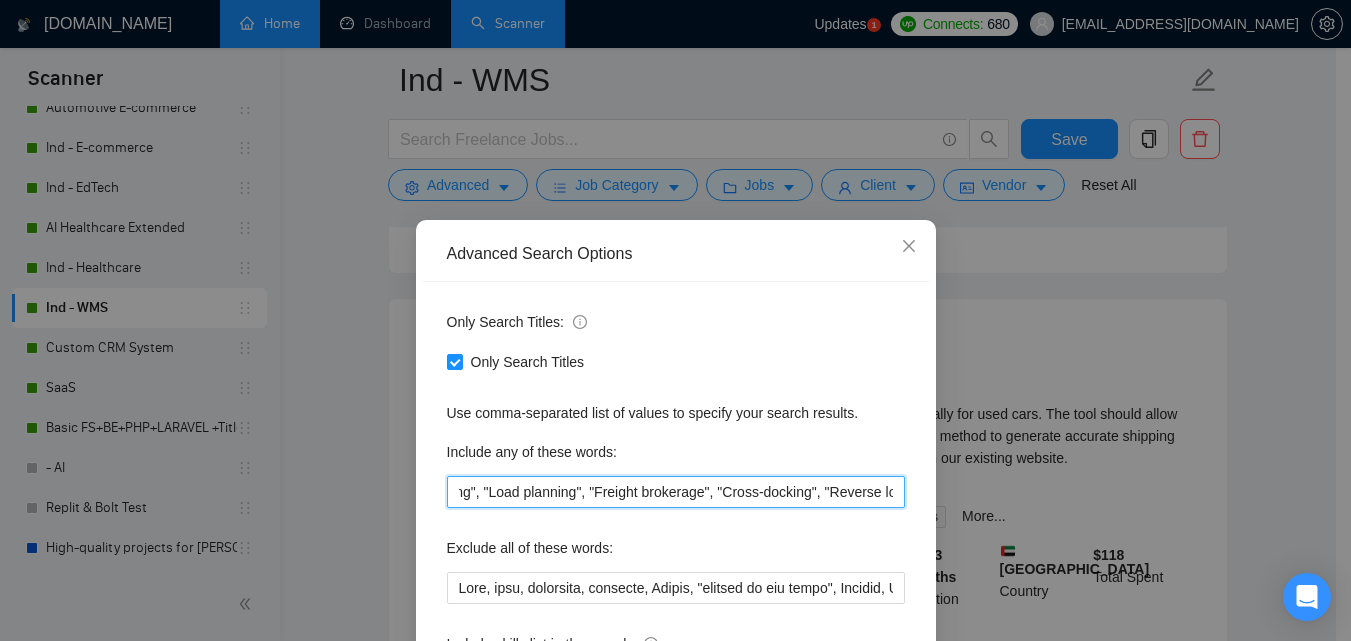 scroll, scrollTop: 0, scrollLeft: 3342, axis: horizontal 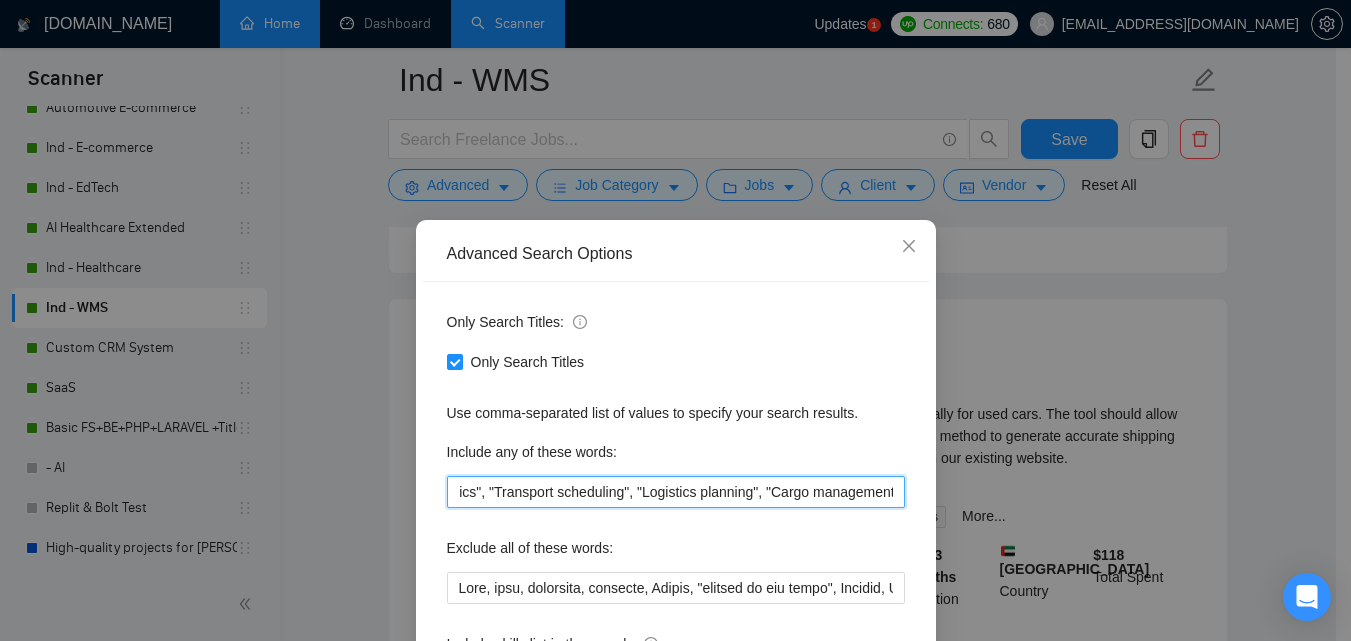 drag, startPoint x: 445, startPoint y: 491, endPoint x: 1064, endPoint y: 506, distance: 619.1817 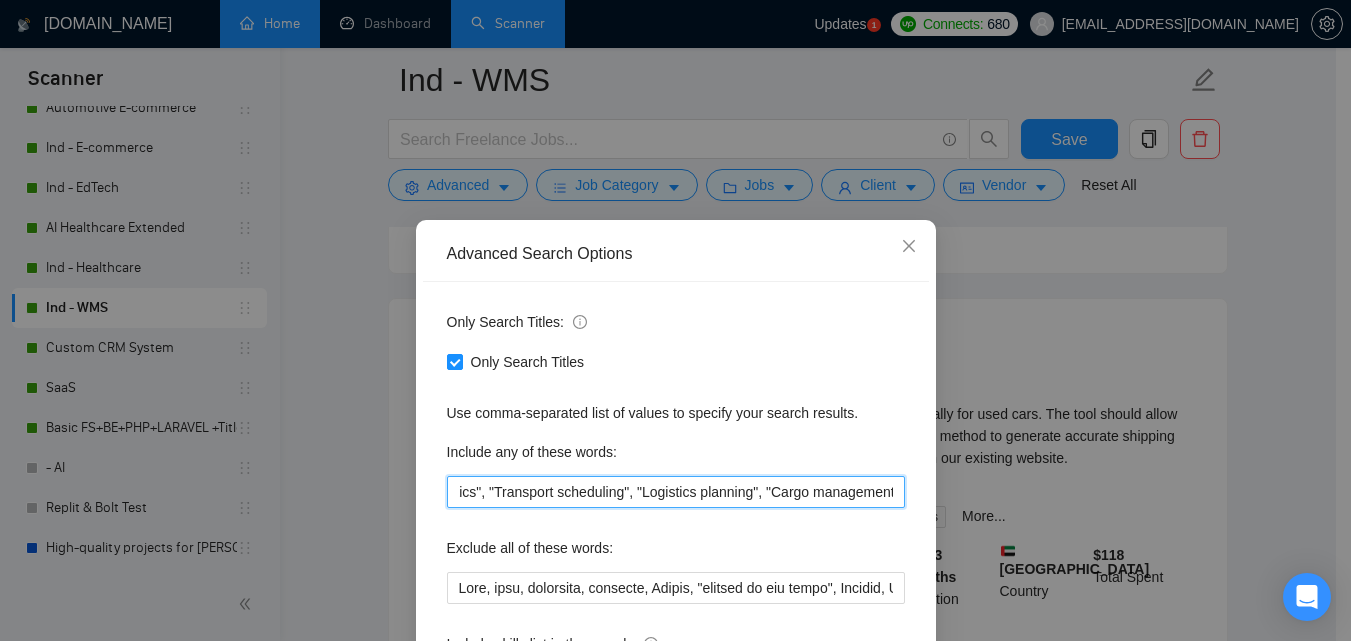 click on "Transport, Transportation, Inventory, Dispatch, Shipping, "Transportation Management", "Warehouse Management", "Supply chain", "Freight management", "Logistics software", "Fleet management", "Third-party logistics", "3PL", "Cargo tracking", "Inventory control", "Warehouse automation", "Route optimization", "Delivery management", "Freight forwarding", "Logistics marketplace", "Inventory management", "Order fulfillment", "Transport optimization", "Fleet tracking", "Load planning", "Freight brokerage", "Cross-docking", "Reverse logistics", "Transport scheduling", "Logistics planning", "Cargo management"," at bounding box center (676, 492) 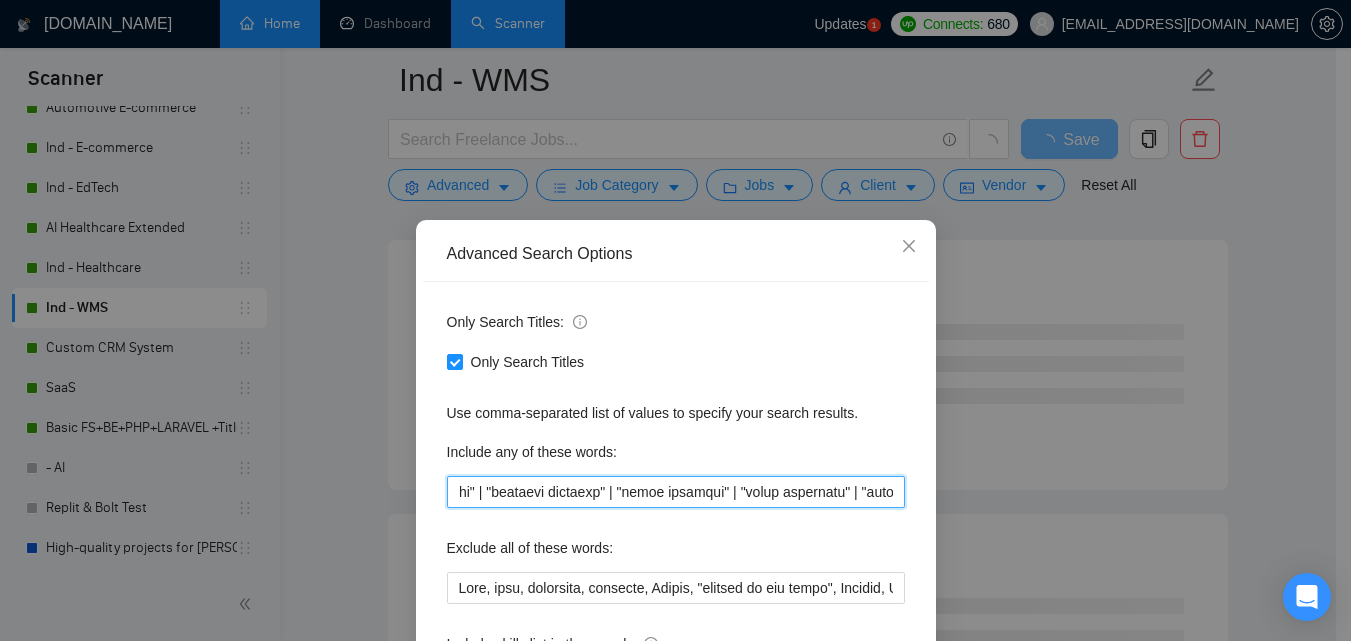 scroll, scrollTop: 0, scrollLeft: 10342, axis: horizontal 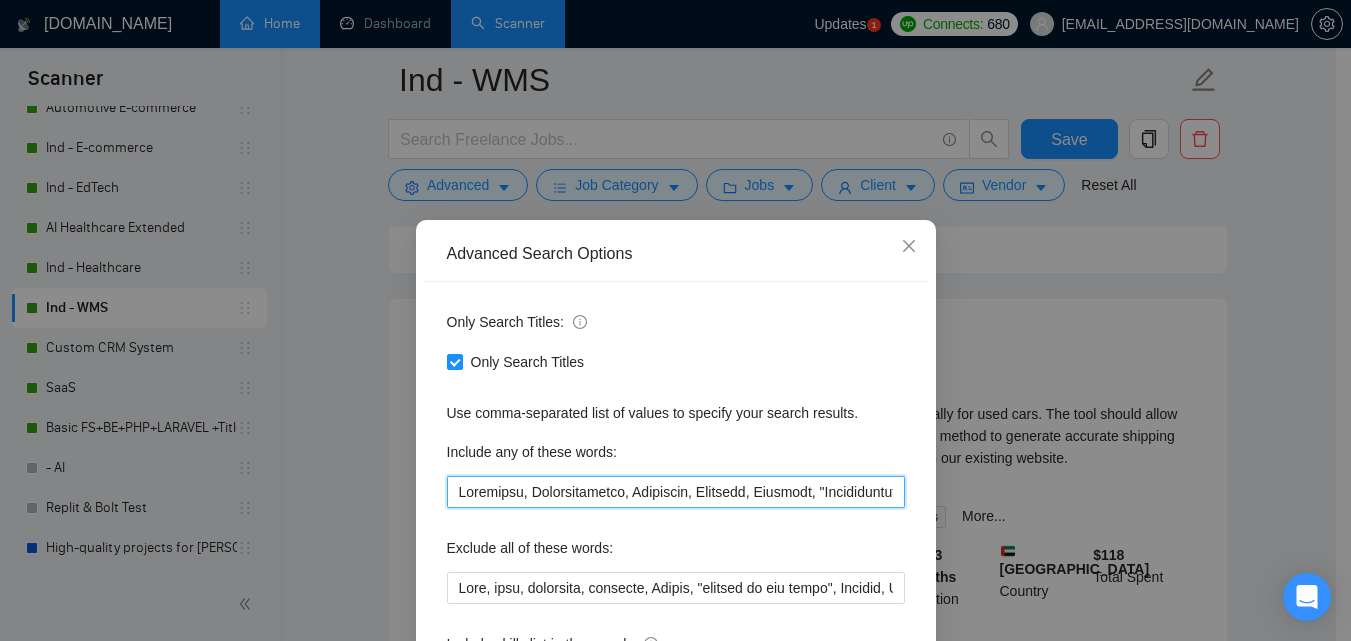 drag, startPoint x: 866, startPoint y: 497, endPoint x: 761, endPoint y: 491, distance: 105.17129 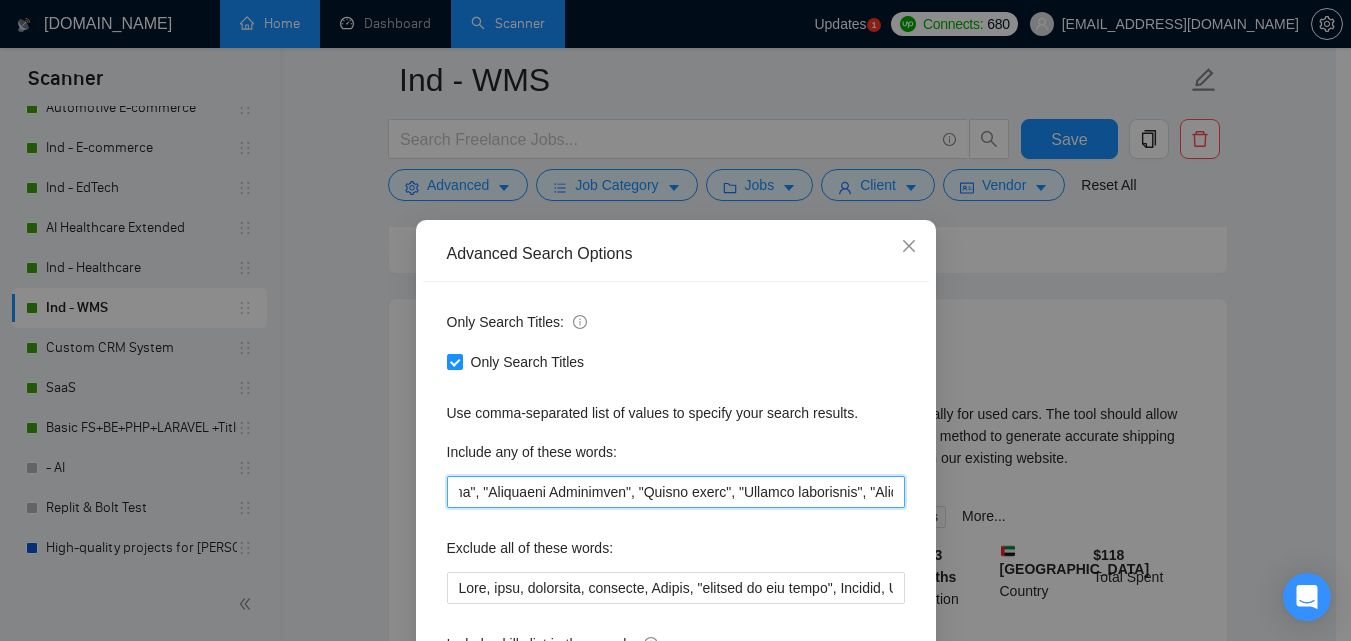 scroll, scrollTop: 0, scrollLeft: 521, axis: horizontal 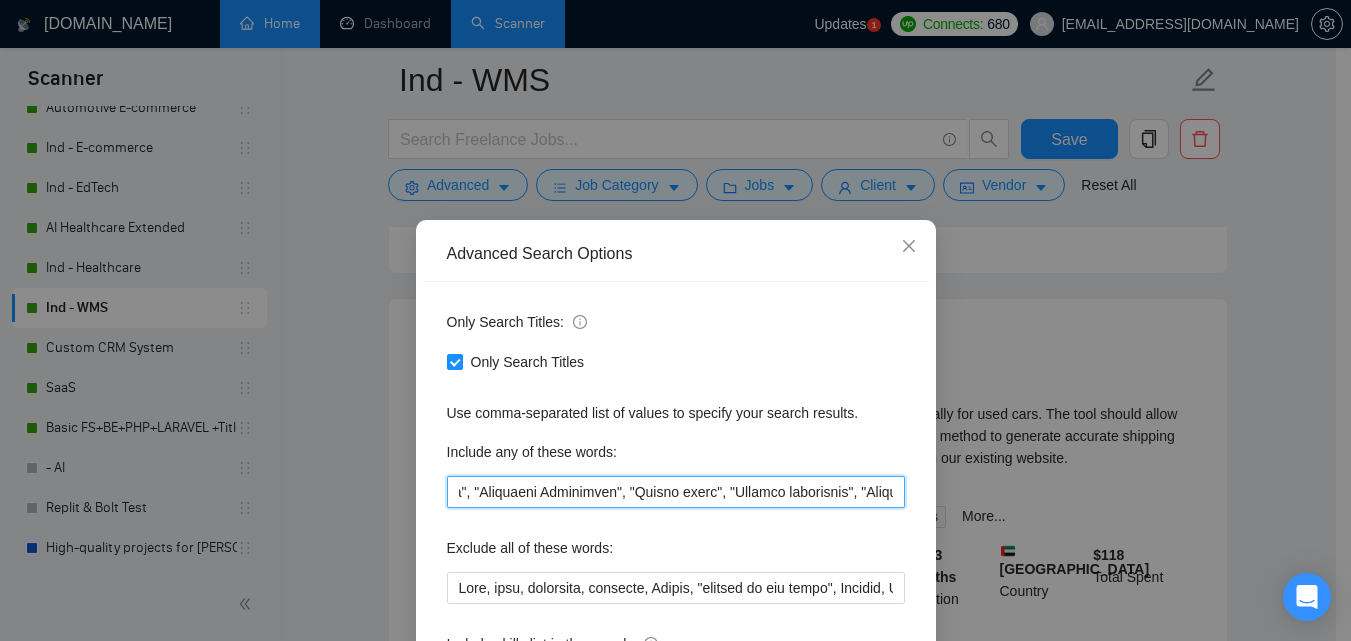 click at bounding box center [676, 492] 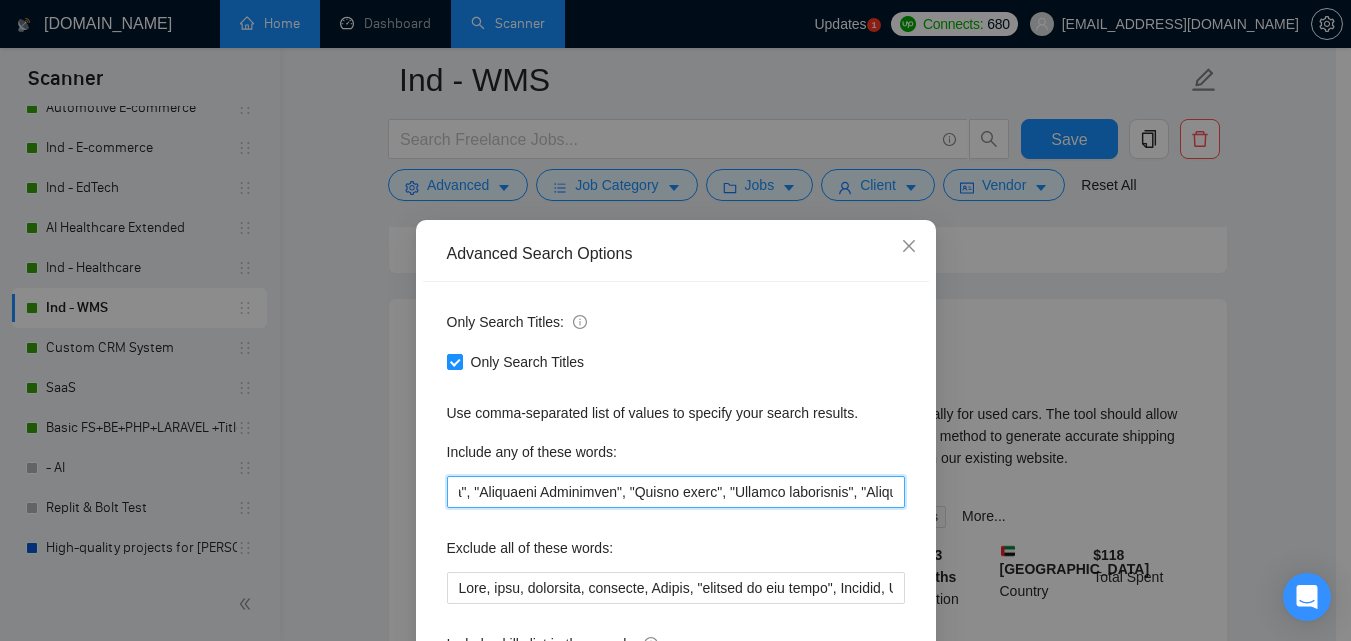 scroll, scrollTop: 0, scrollLeft: 0, axis: both 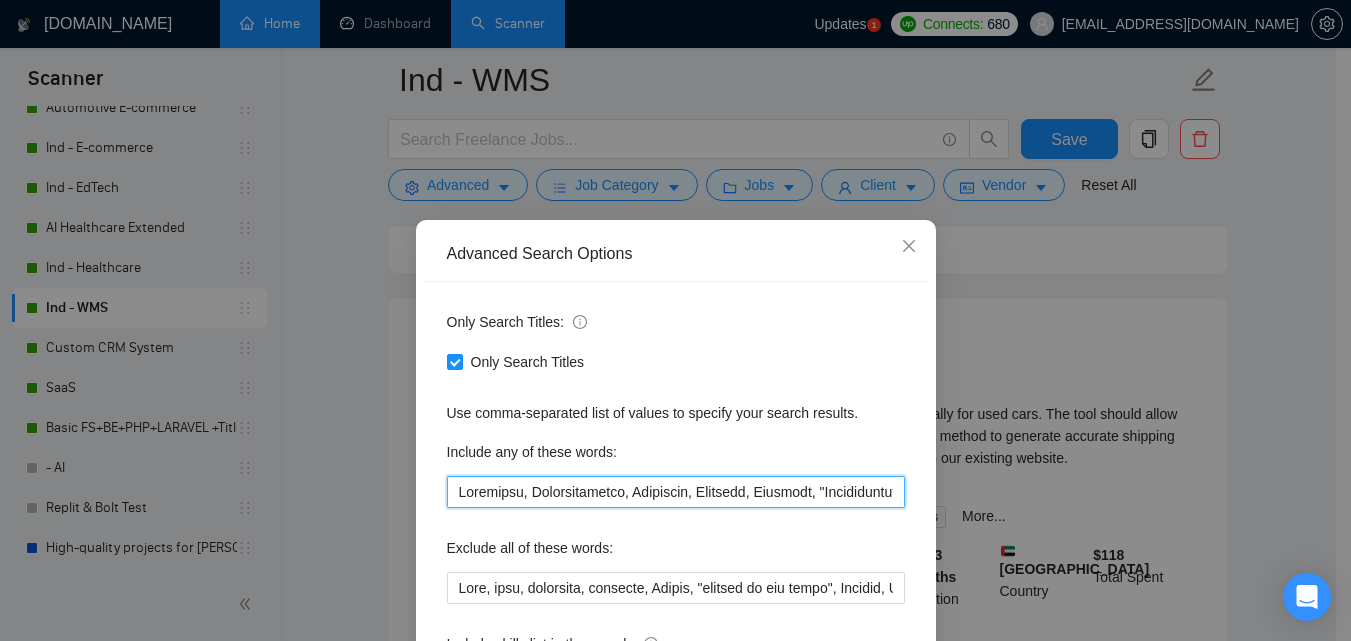 paste on ""food delivery", "delivery management", "restaurant tech", "order optimization", "food recommendation", "demand forecasting", "delivery optimization", "fleet management", "order processing", "delivery platform", "food tech", "smart delivery", "supply chain", "food tracking", "food delivery solutions", "logistic*", "inventory", "warehouse", "dispatch system", "route optimization", "last mile delivery", "delivery automation", "driver tracking", "courier management", "real-time logistics", "multi-drop routing", "cold chain logistics", "delivery analytics", "automated dispatch", "inventory analytics", "warehouse automation", "real-time tracking", "delivery SaaS", "order-to-door", "supply chain software", "logistics SaaS", "transportation tech", "delivery operations", "delivery orchestration", "order*" 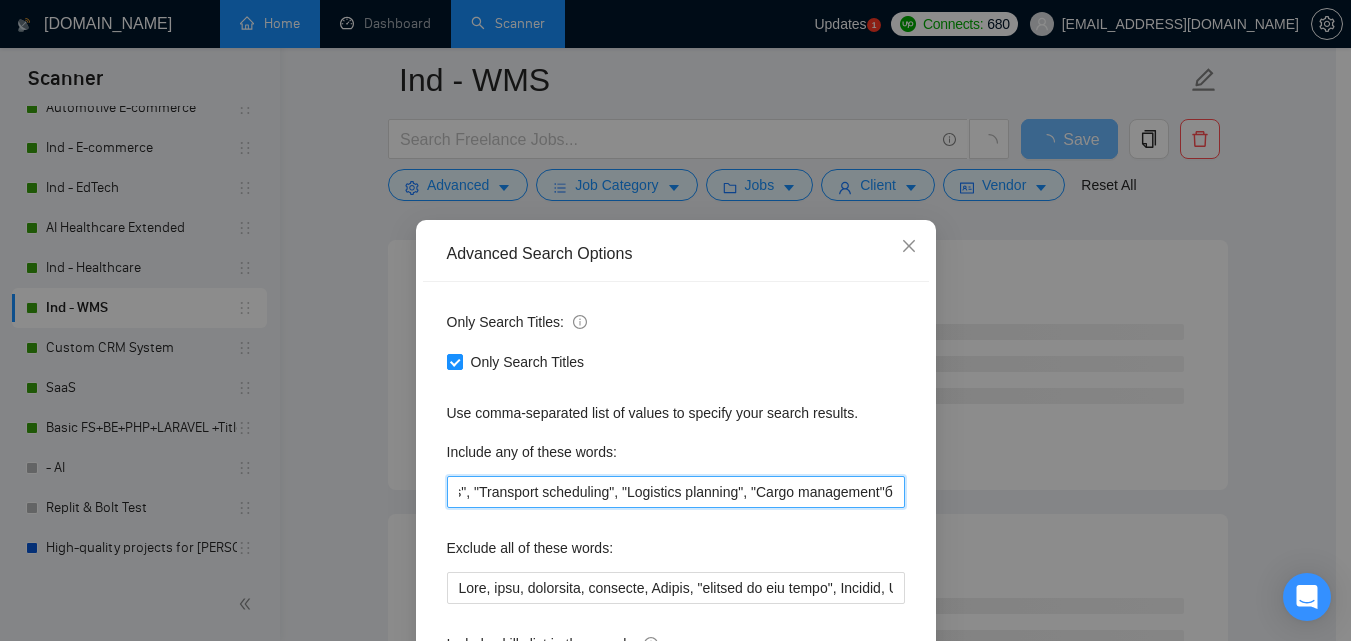 click on "Transport, Transportation, Inventory, Dispatch, Shipping, "Transportation Management", "Warehouse Management", "Supply chain", "Freight management", "Logistics software", "Fleet management", "Third-party logistics", "3PL", "Cargo tracking", "Inventory control", "Warehouse automation", "Route optimization", "Delivery management", "Freight forwarding", "Logistics marketplace", "Inventory management", "Order fulfillment", "Transport optimization", "Fleet tracking", "Load planning", "Freight brokerage", "Cross-docking", "Reverse logistics", "Transport scheduling", "Logistics planning", "Cargo management"б" at bounding box center [676, 492] 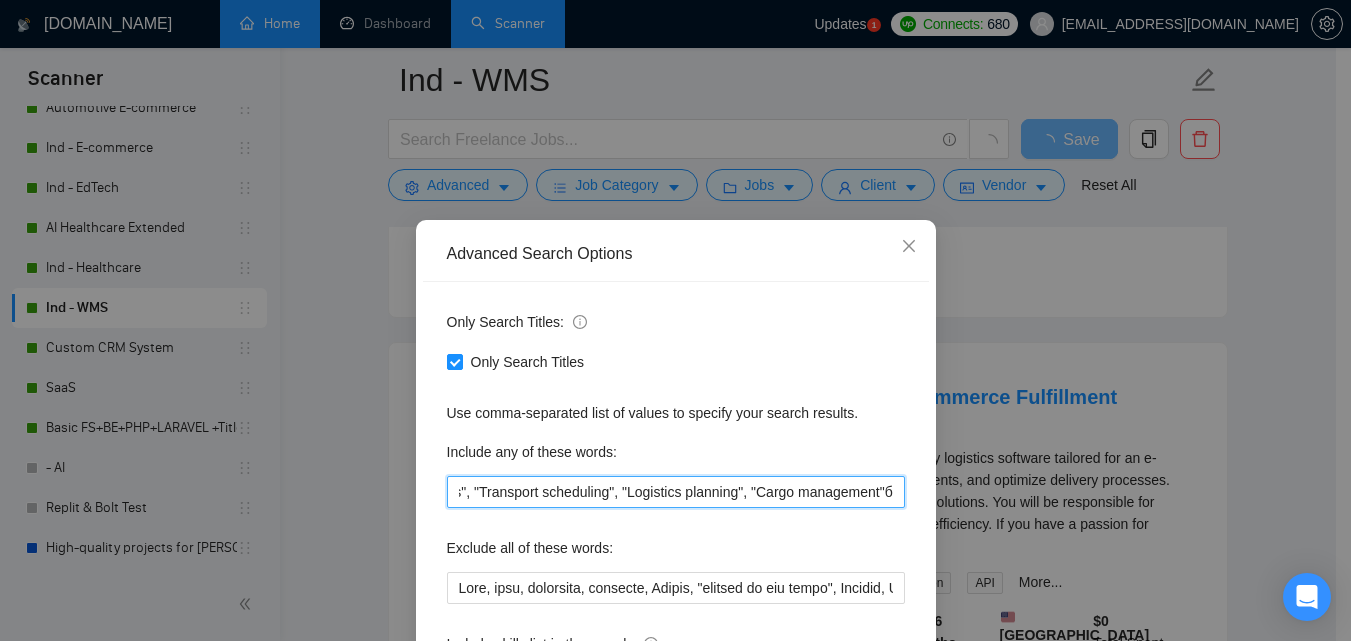 scroll, scrollTop: 0, scrollLeft: 3342, axis: horizontal 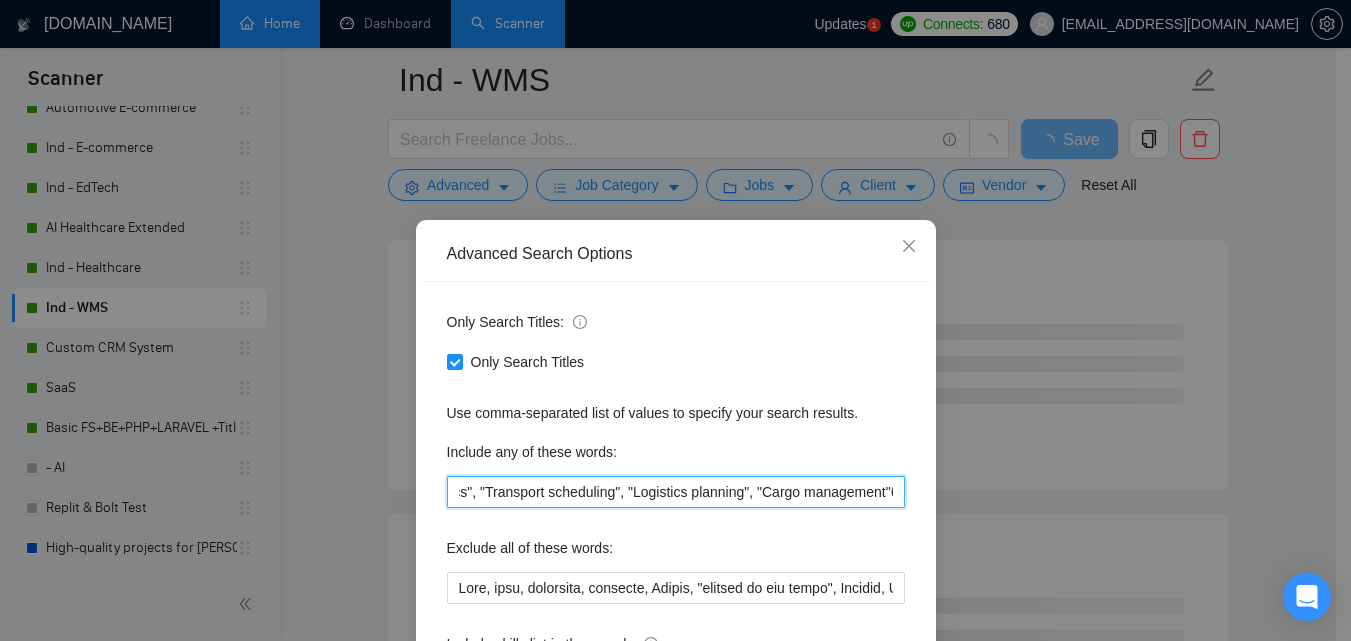 drag, startPoint x: 566, startPoint y: 492, endPoint x: 947, endPoint y: 485, distance: 381.0643 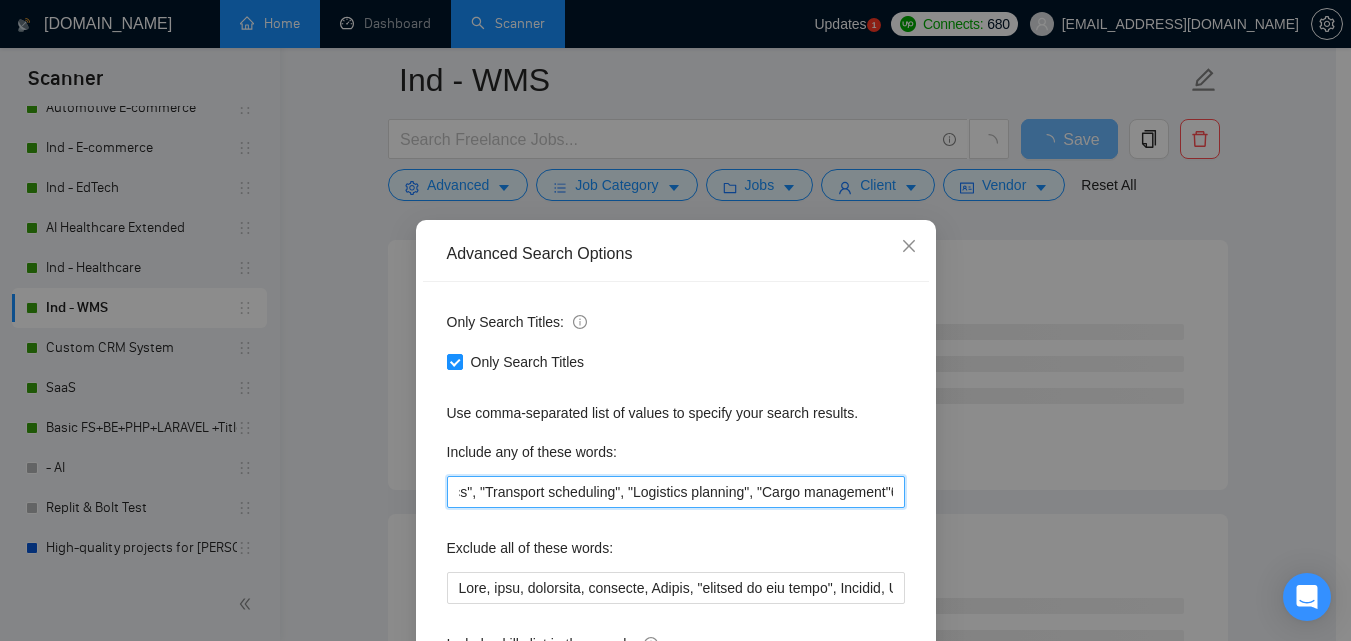 click on "Advanced Search Options Only Search Titles:   Only Search Titles Use comma-separated list of values to specify your search results. Include any of these words: Transport, Transportation, Inventory, Dispatch, Shipping, "Transportation Management", "Warehouse Management", "Supply chain", "Freight management", "Logistics software", "Fleet management", "Third-party logistics", "3PL", "Cargo tracking", "Inventory control", "Warehouse automation", "Route optimization", "Delivery management", "Freight forwarding", "Logistics marketplace", "Inventory management", "Order fulfillment", "Transport optimization", "Fleet tracking", "Load planning", "Freight brokerage", "Cross-docking", "Reverse logistics", "Transport scheduling", "Logistics planning", "Cargo management"б Exclude all of these words: Include skills list in the search:   Also  exclude  on Skills Reset OK" at bounding box center (675, 320) 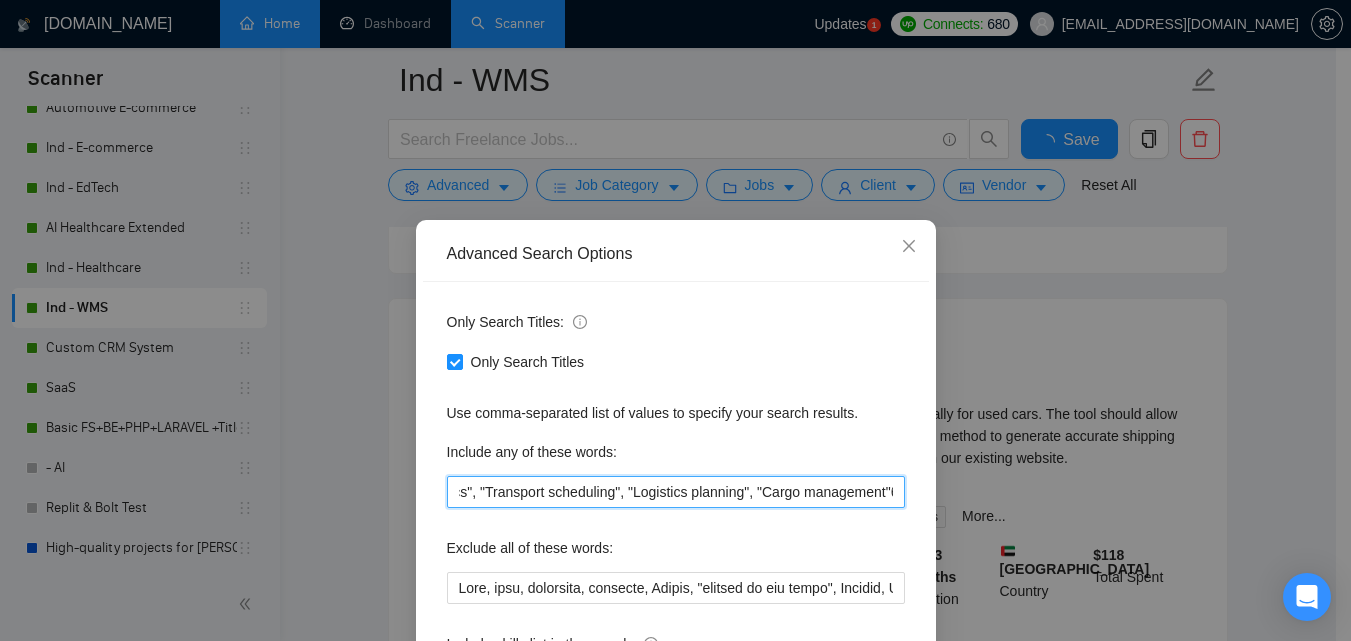 click on "Transport, Transportation, Inventory, Dispatch, Shipping, "Transportation Management", "Warehouse Management", "Supply chain", "Freight management", "Logistics software", "Fleet management", "Third-party logistics", "3PL", "Cargo tracking", "Inventory control", "Warehouse automation", "Route optimization", "Delivery management", "Freight forwarding", "Logistics marketplace", "Inventory management", "Order fulfillment", "Transport optimization", "Fleet tracking", "Load planning", "Freight brokerage", "Cross-docking", "Reverse logistics", "Transport scheduling", "Logistics planning", "Cargo management"б" at bounding box center (676, 492) 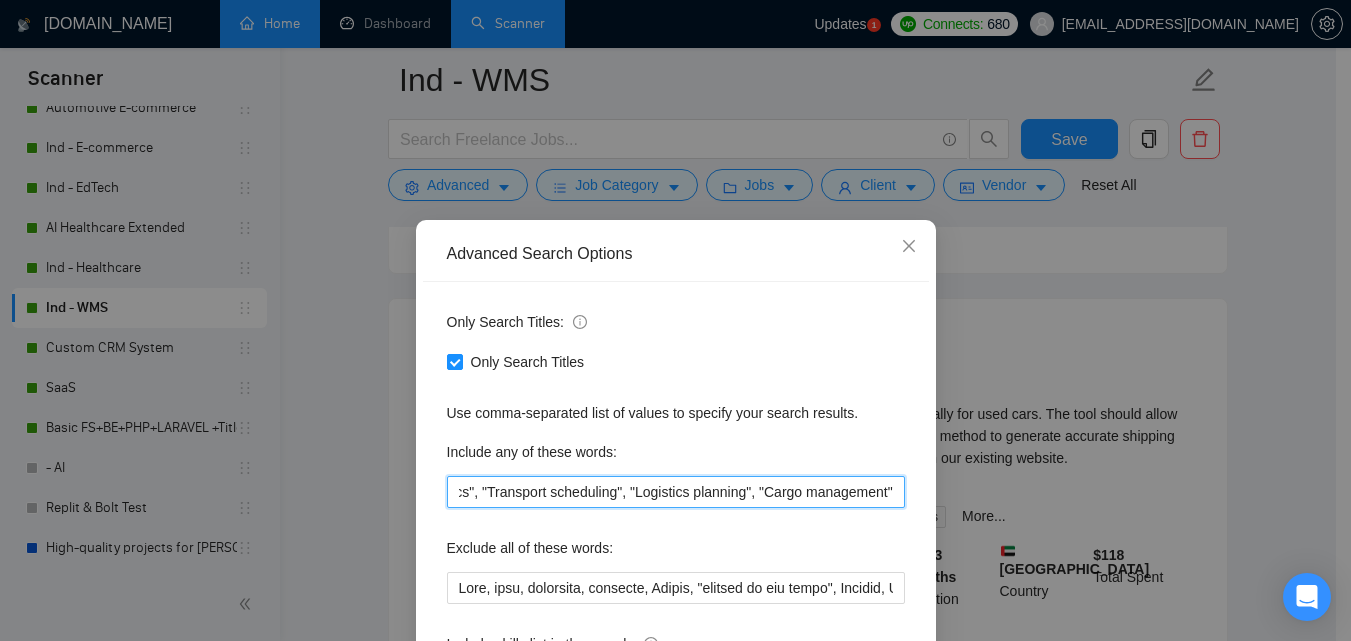 scroll, scrollTop: 0, scrollLeft: 3343, axis: horizontal 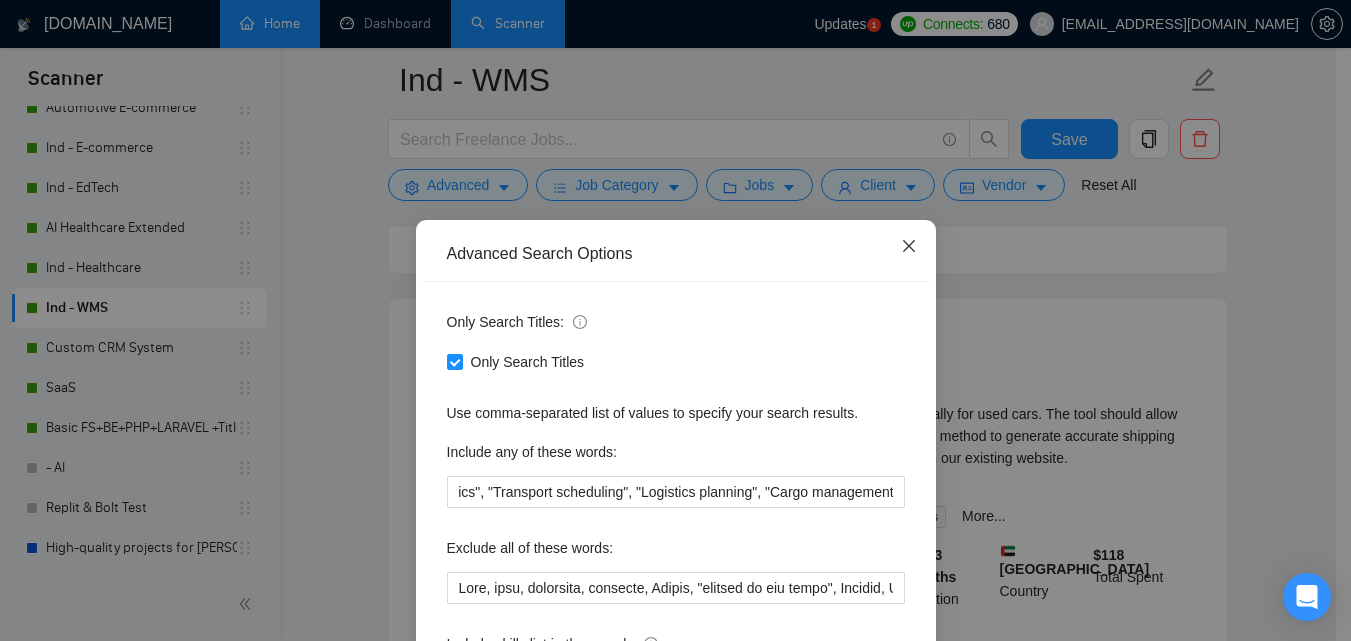 click at bounding box center [909, 247] 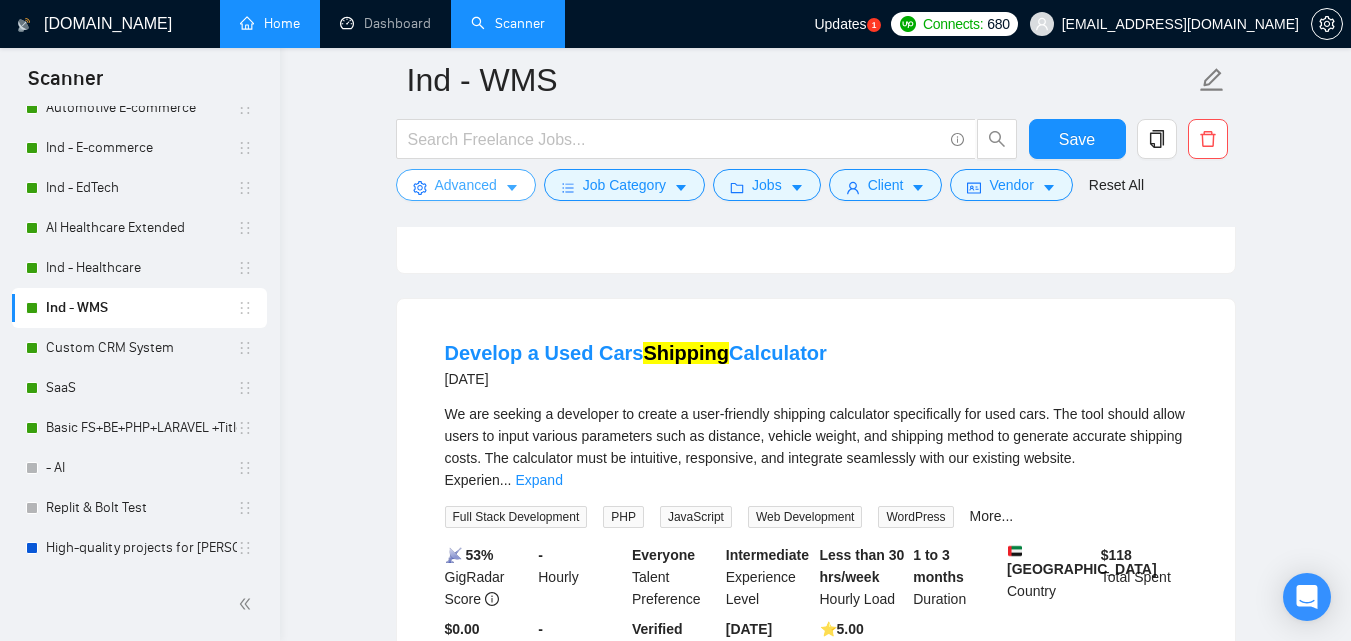 click on "Advanced" at bounding box center [466, 185] 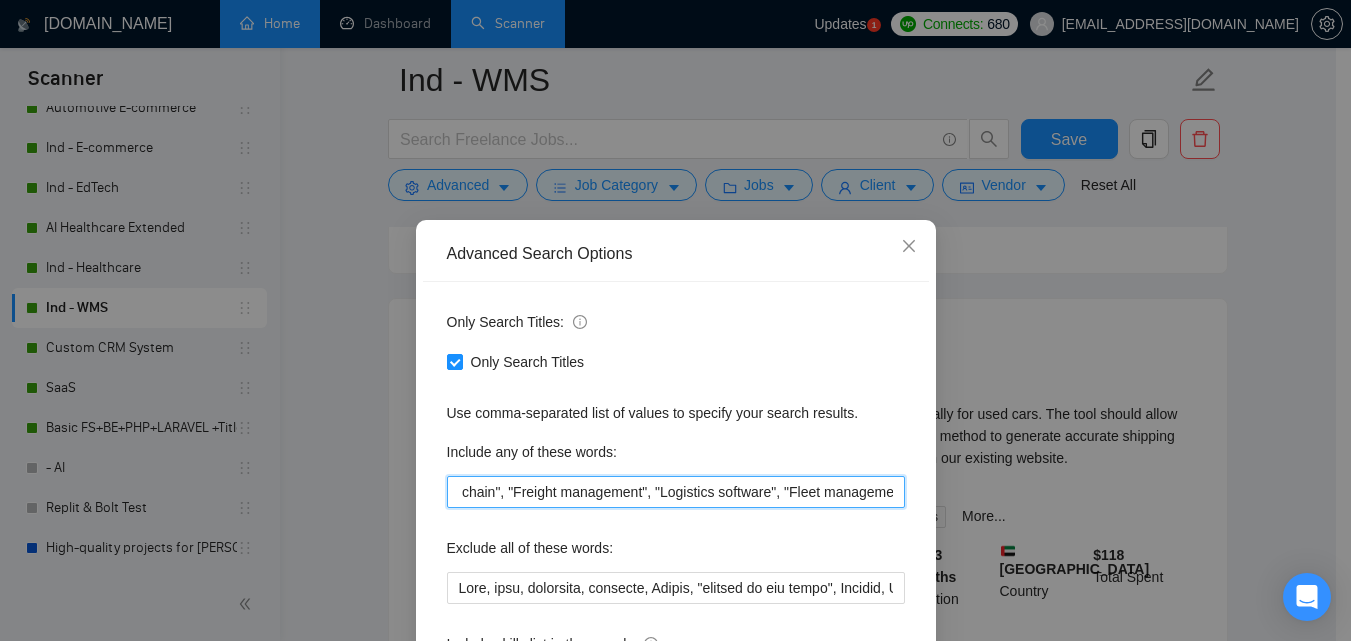 scroll, scrollTop: 0, scrollLeft: 3343, axis: horizontal 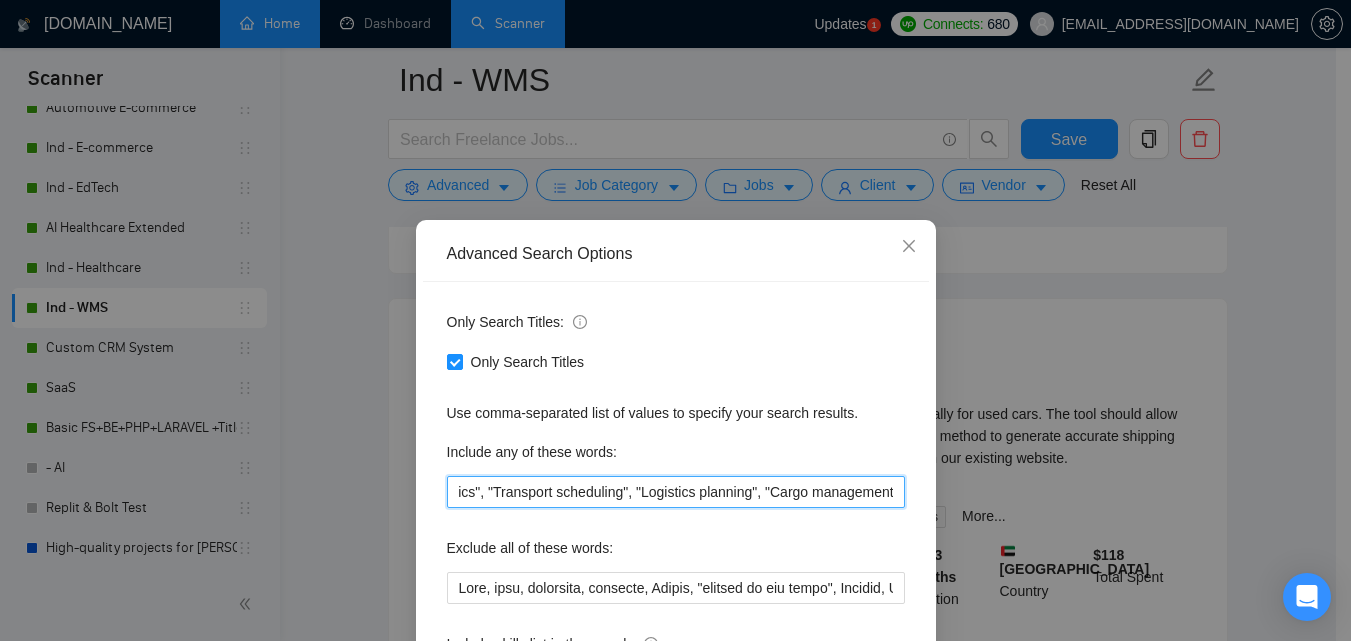 drag, startPoint x: 548, startPoint y: 485, endPoint x: 1173, endPoint y: 561, distance: 629.6038 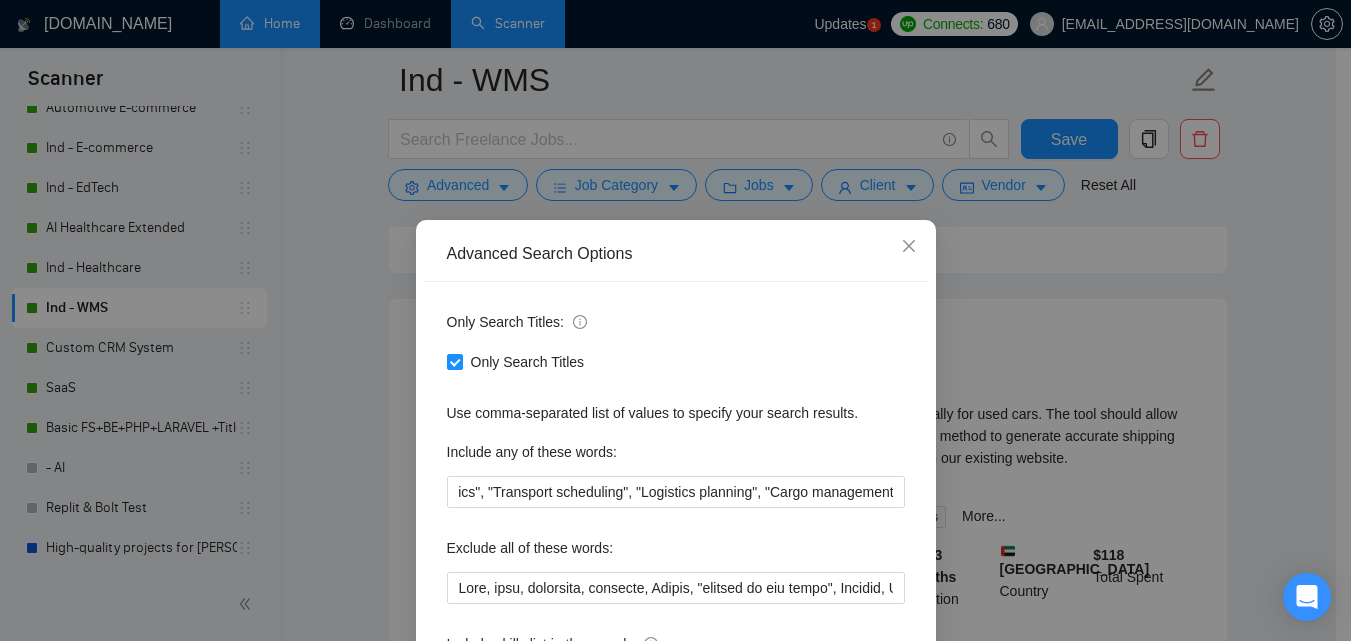 click on "Advanced Search Options Only Search Titles:   Only Search Titles Use comma-separated list of values to specify your search results. Include any of these words: Transport, Transportation, Inventory, Dispatch, Shipping, "Transportation Management", "Warehouse Management", "Supply chain", "Freight management", "Logistics software", "Fleet management", "Third-party logistics", "3PL", "Cargo tracking", "Inventory control", "Warehouse automation", "Route optimization", "Delivery management", "Freight forwarding", "Logistics marketplace", "Inventory management", "Order fulfillment", "Transport optimization", "Fleet tracking", "Load planning", "Freight brokerage", "Cross-docking", "Reverse logistics", "Transport scheduling", "Logistics planning", "Cargo management" Exclude all of these words: Include skills list in the search:   Also  exclude  on Skills Reset OK" at bounding box center (675, 320) 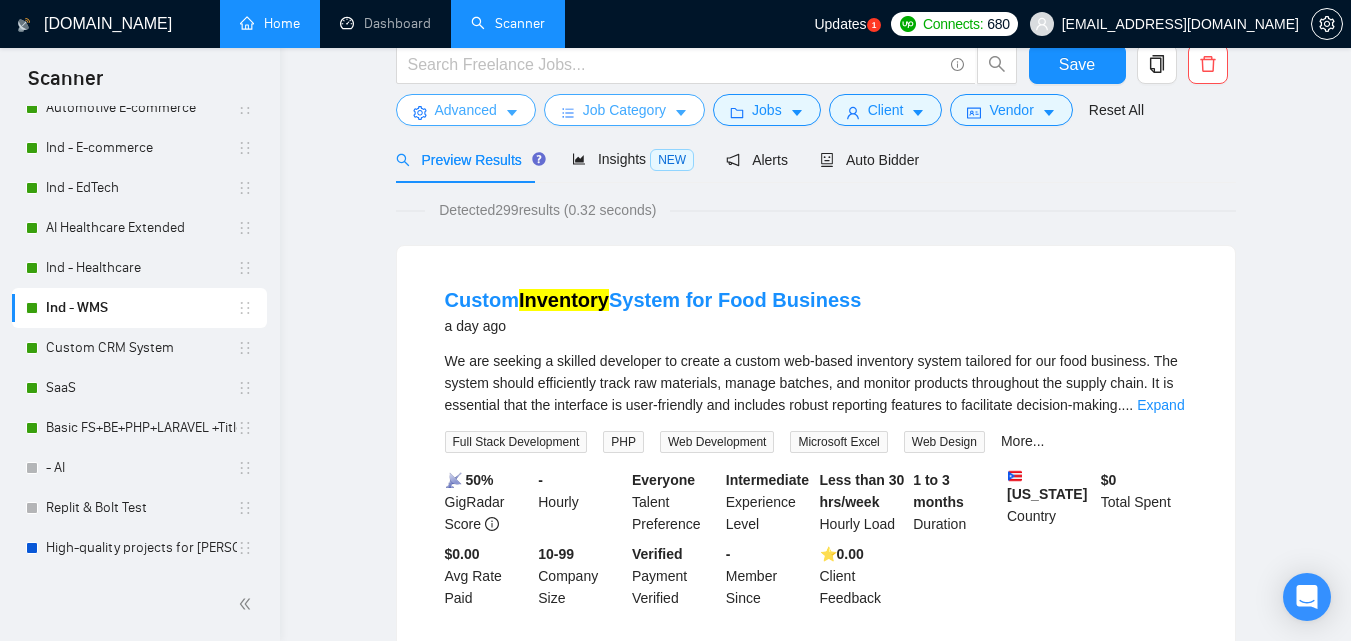 scroll, scrollTop: 0, scrollLeft: 0, axis: both 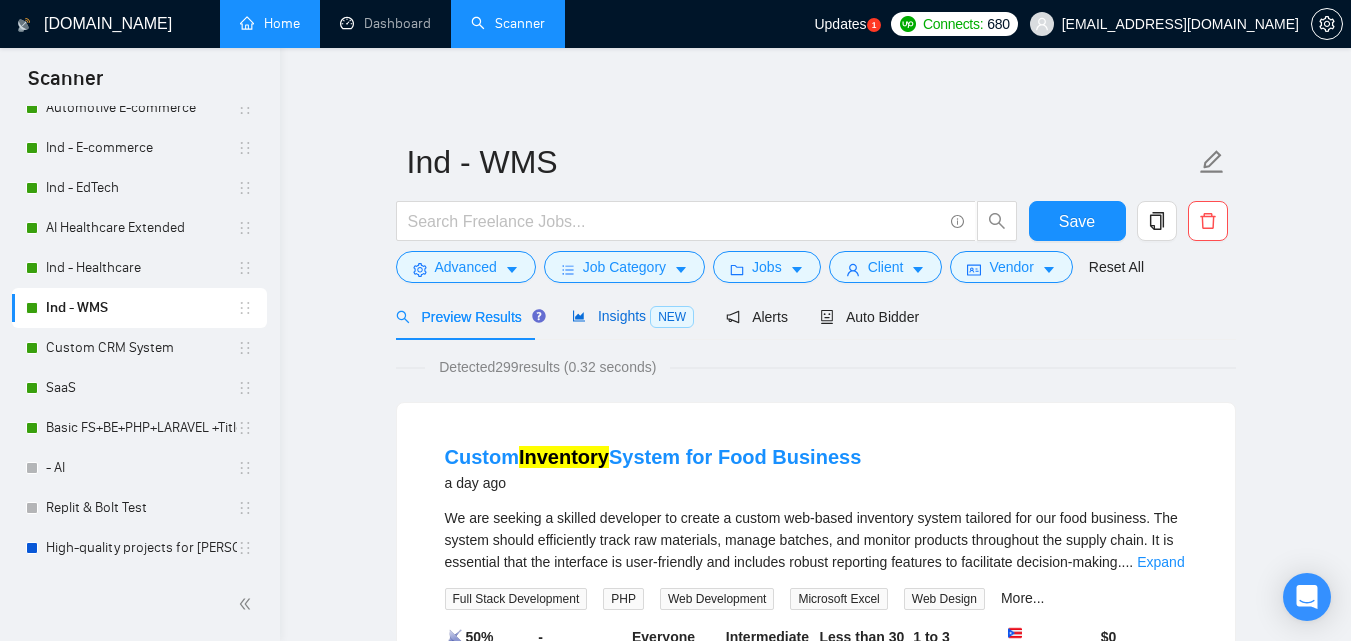 click on "Insights NEW" at bounding box center [633, 316] 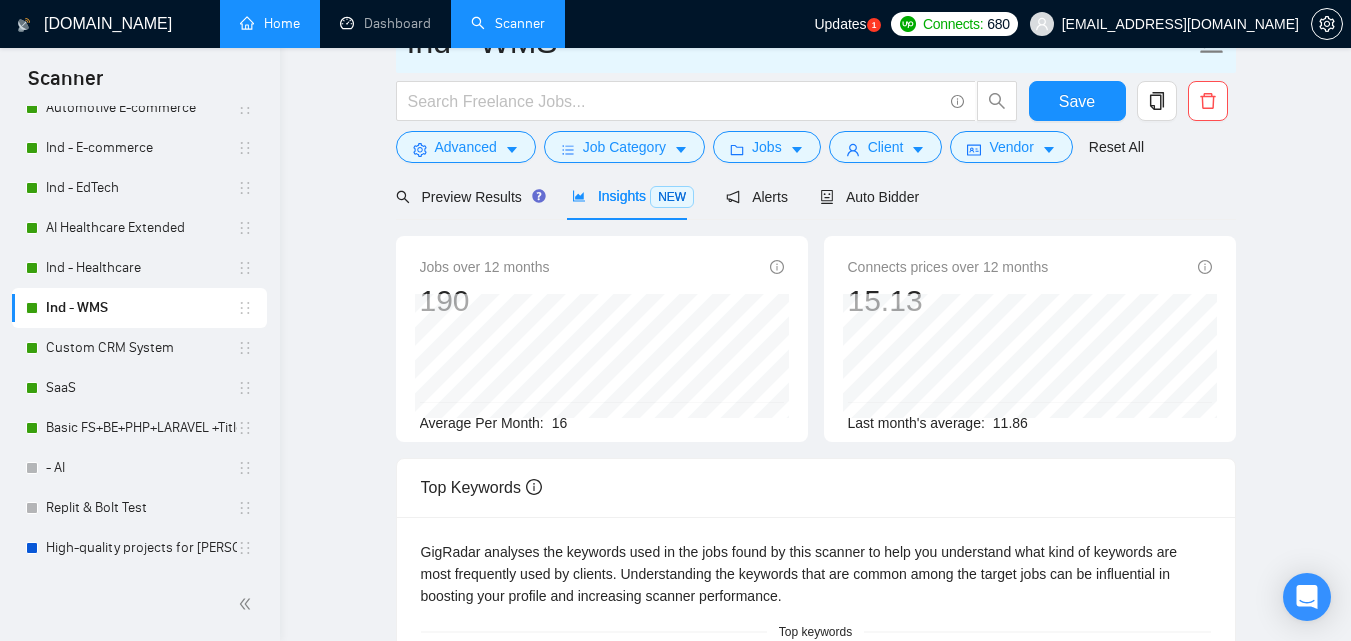 scroll, scrollTop: 0, scrollLeft: 0, axis: both 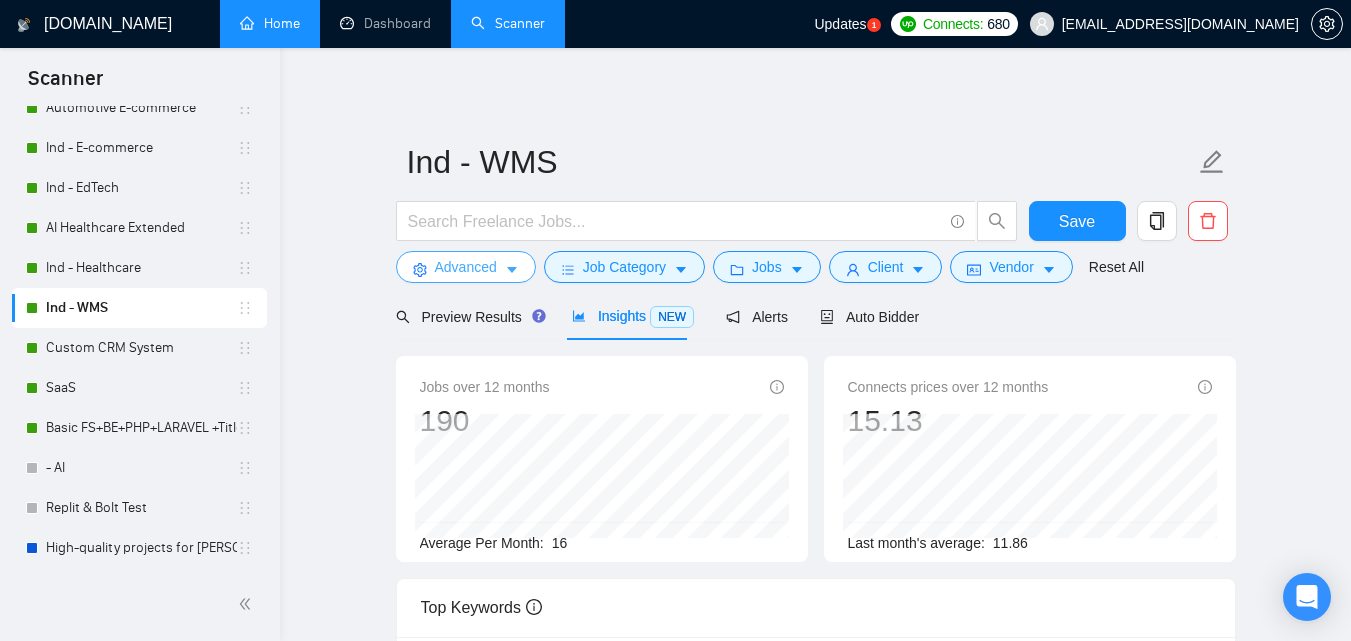 click on "Advanced" at bounding box center (466, 267) 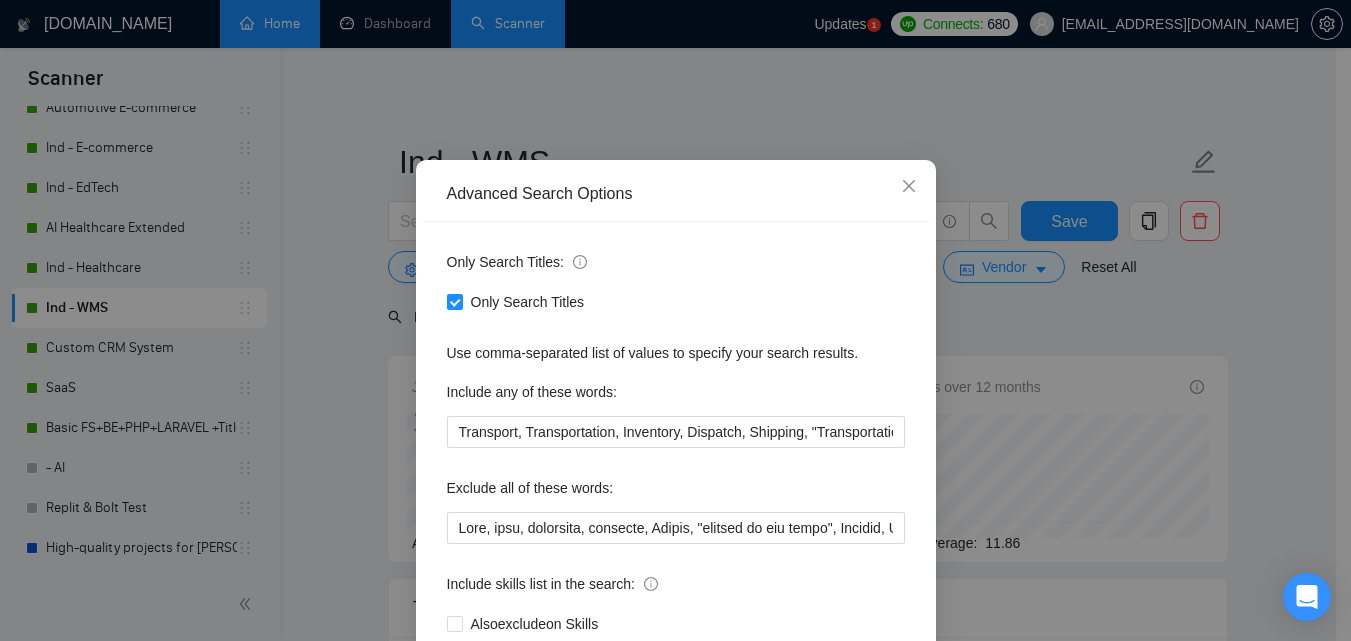 scroll, scrollTop: 100, scrollLeft: 0, axis: vertical 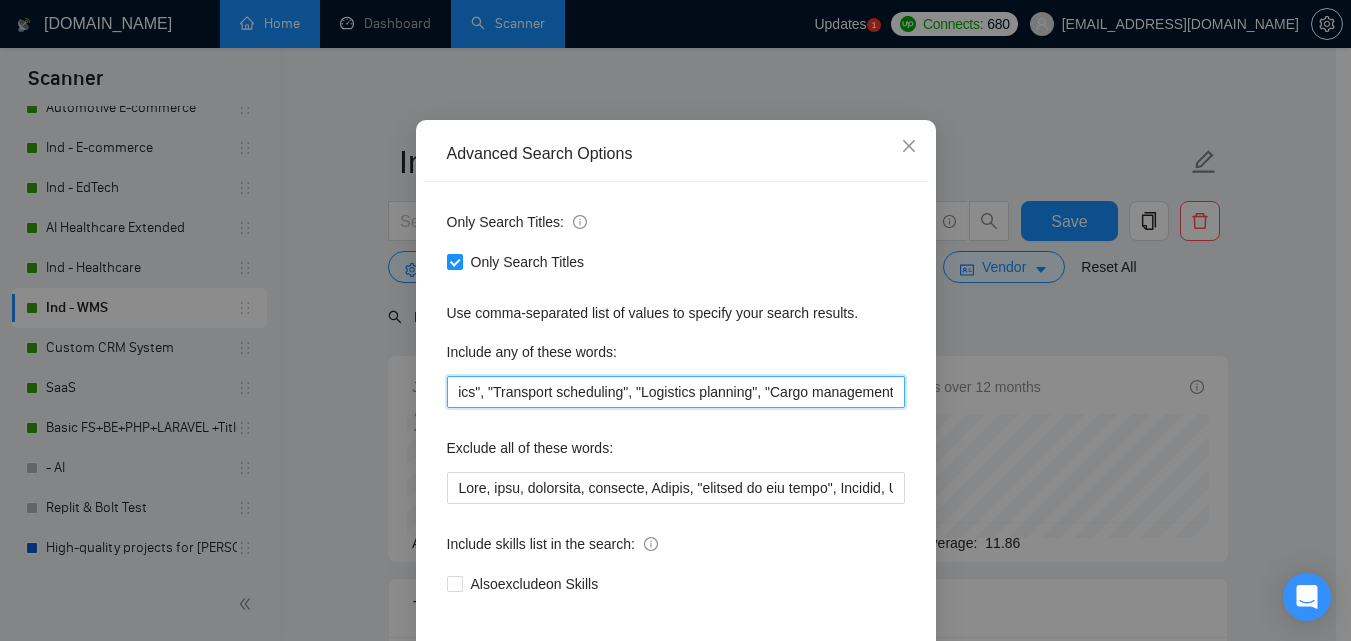 drag, startPoint x: 852, startPoint y: 386, endPoint x: 970, endPoint y: 381, distance: 118.10589 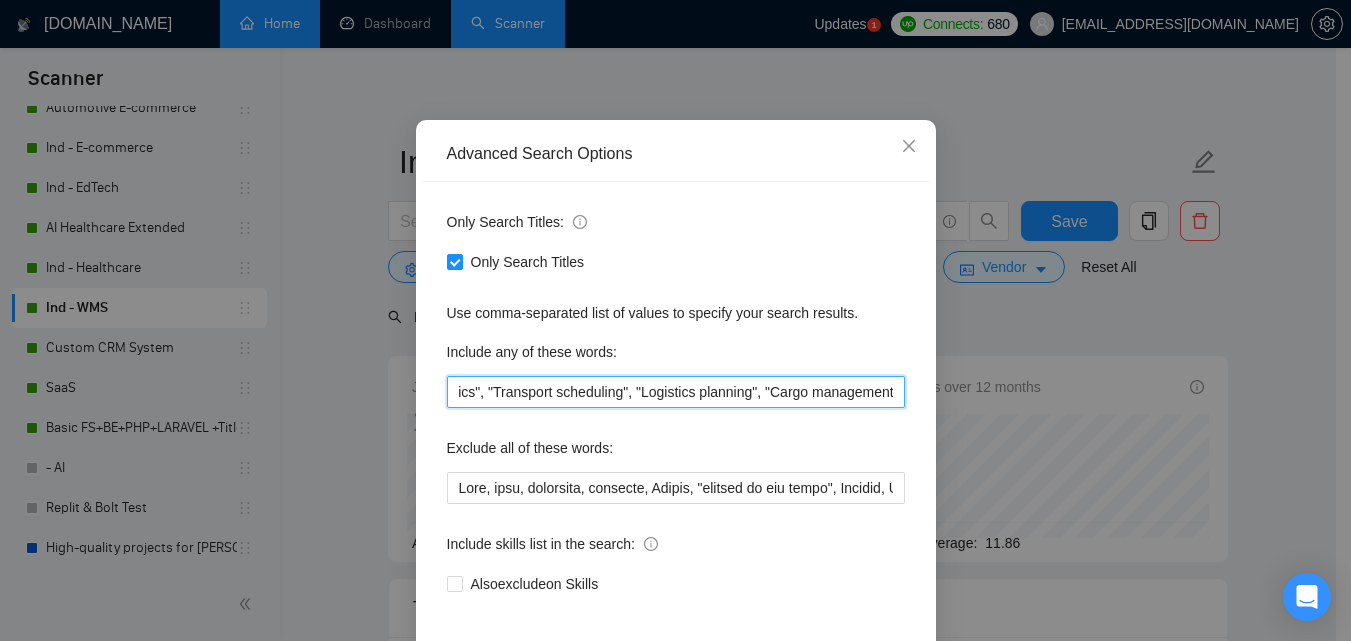 click on "Transport, Transportation, Inventory, Dispatch, Shipping, "Transportation Management", "Warehouse Management", "Supply chain", "Freight management", "Logistics software", "Fleet management", "Third-party logistics", "3PL", "Cargo tracking", "Inventory control", "Warehouse automation", "Route optimization", "Delivery management", "Freight forwarding", "Logistics marketplace", "Inventory management", "Order fulfillment", "Transport optimization", "Fleet tracking", "Load planning", "Freight brokerage", "Cross-docking", "Reverse logistics", "Transport scheduling", "Logistics planning", "Cargo management"" at bounding box center [676, 392] 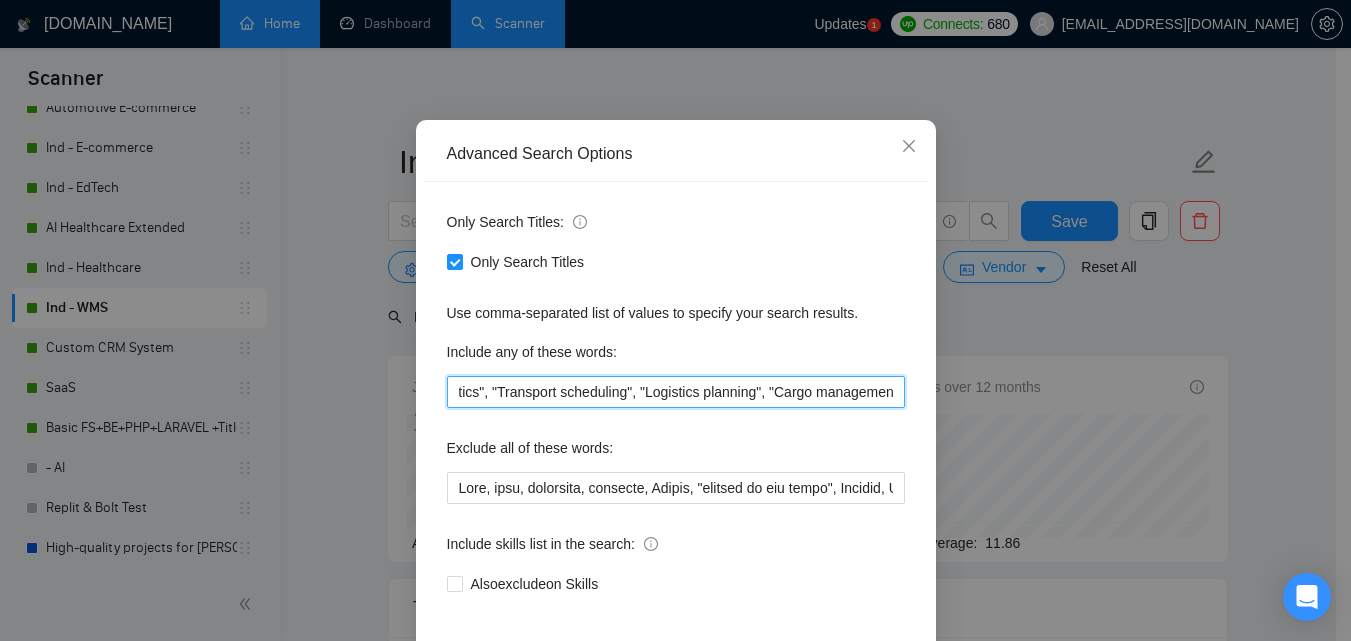 scroll, scrollTop: 0, scrollLeft: 3346, axis: horizontal 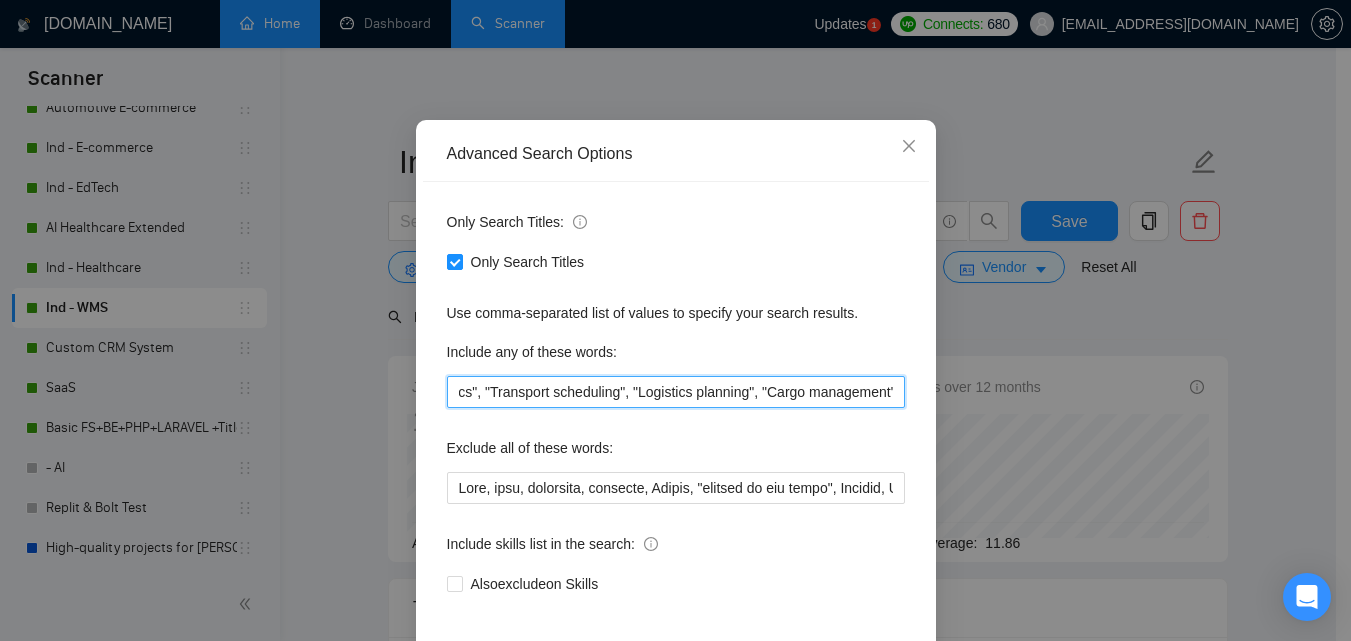paste on "Transport, Transportation, Inventory, Dispatch, Shipping, "Transportation Management", "Warehouse Management", "Supply chain", "Freight management", "Logistics software", "Fleet management", "Third-party logistics", "3PL", "Cargo tracking", "Inventory control", "Warehouse automation", "Route optimization", "Delivery management", "Freight forwarding", "Logistics marketplace", "Inventory management", "Order fulfillment", "Transport optimization", "Fleet tracking", "Load planning", "Freight brokerage", "Cross-docking", "Reverse logistics", "Transport scheduling", "Logistics planning", "Cargo management", "food delivery", "delivery management", "restaurant tech", "order optimization", "food recommendation", "demand forecasting", "delivery optimization", "fleet management", "order processing", "delivery platform", "food tech", "smart delivery", "supply chain", "food tracking", "food delivery solutions", "logistic*", "inventory", "warehouse", "dispatch system", "route optimization", "last mile delivery", "delive..." 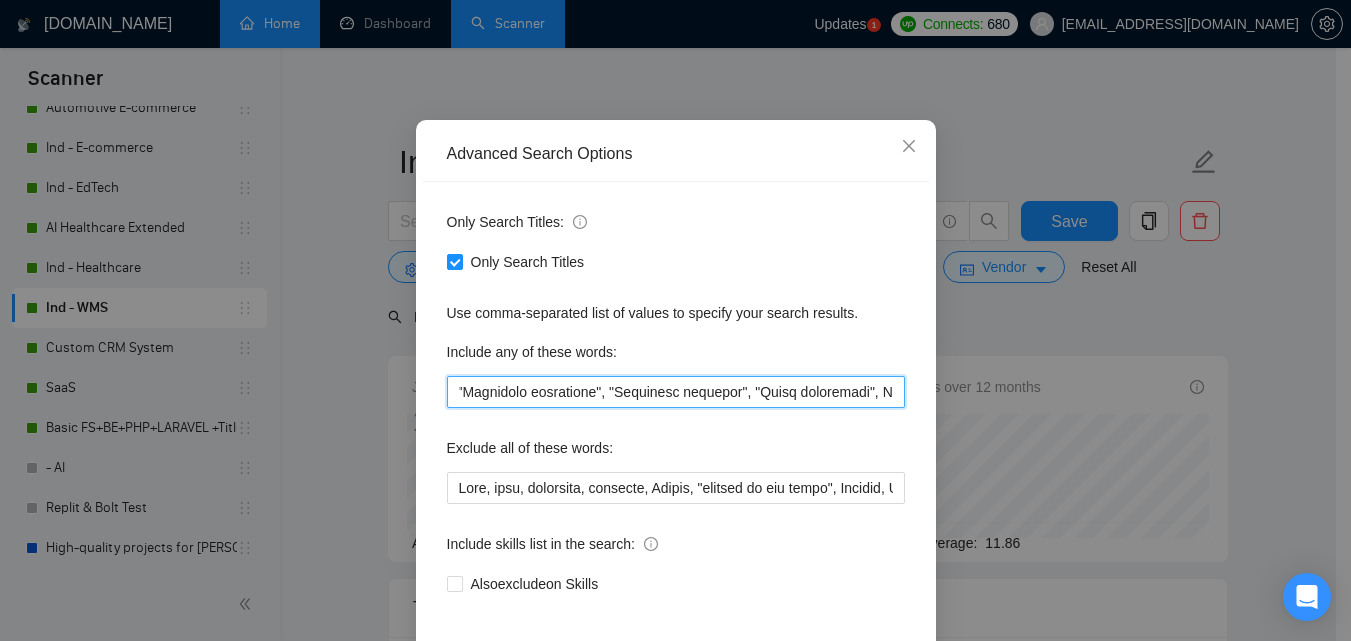 scroll, scrollTop: 0, scrollLeft: 11970, axis: horizontal 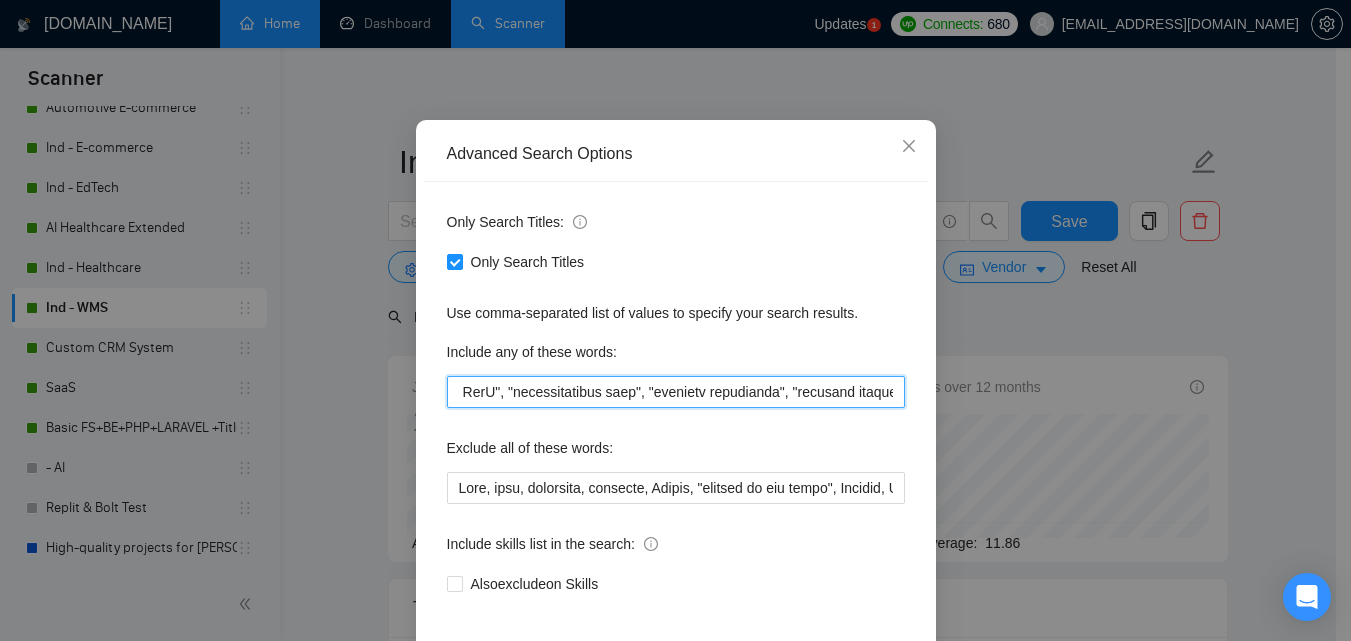 click at bounding box center [676, 392] 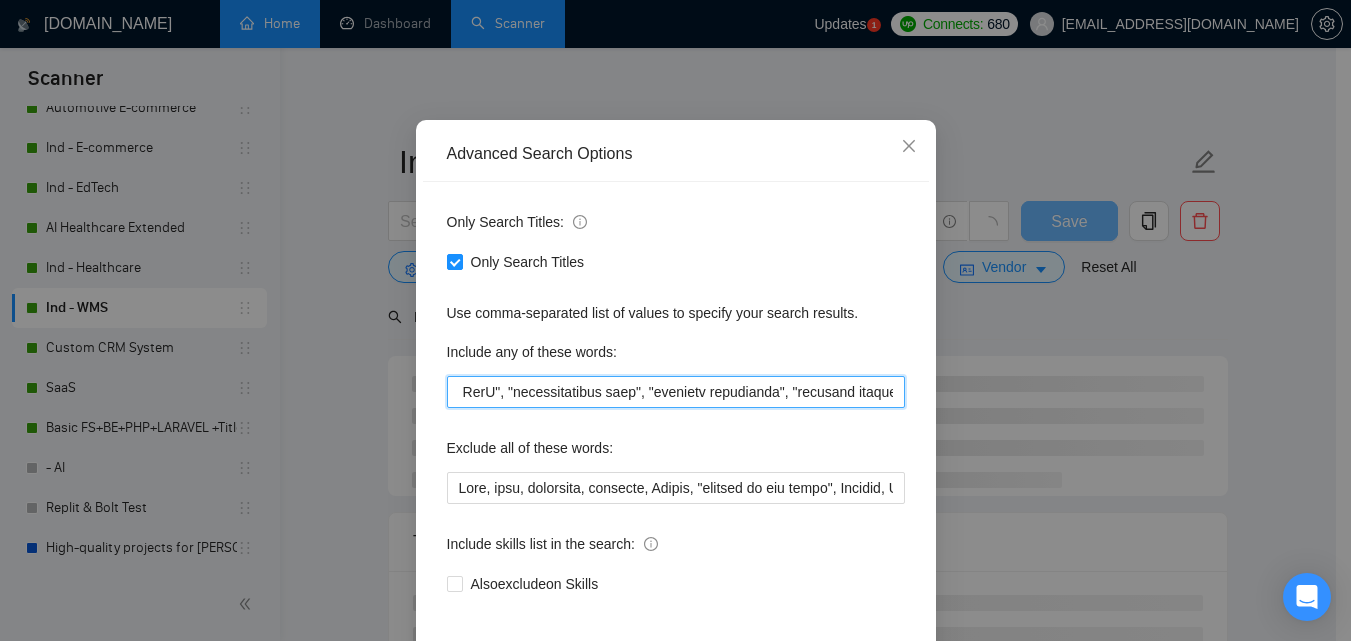 click at bounding box center (676, 392) 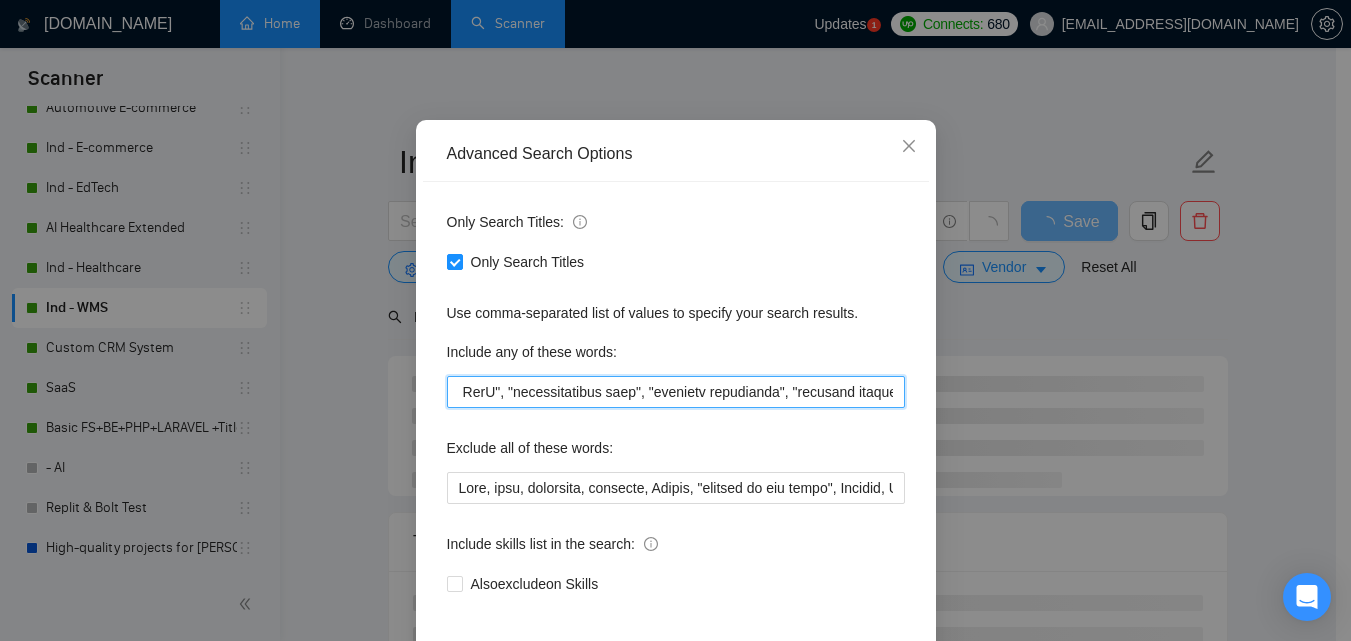 click at bounding box center [676, 392] 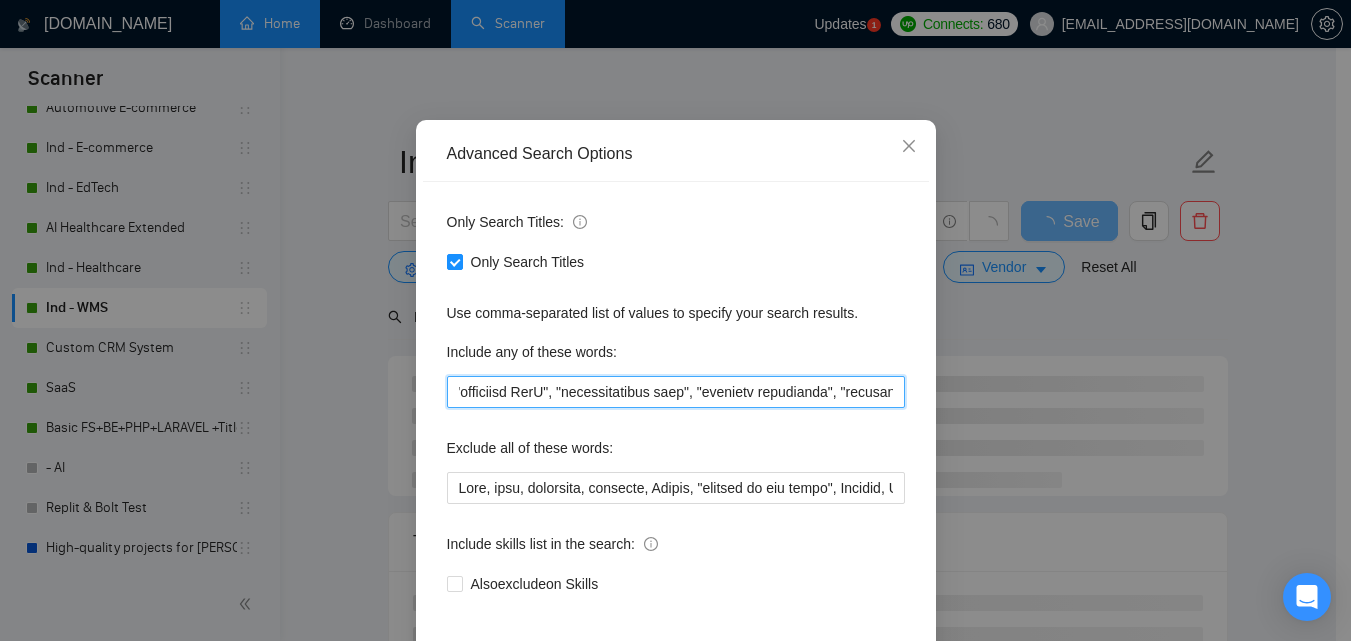 scroll, scrollTop: 0, scrollLeft: 11918, axis: horizontal 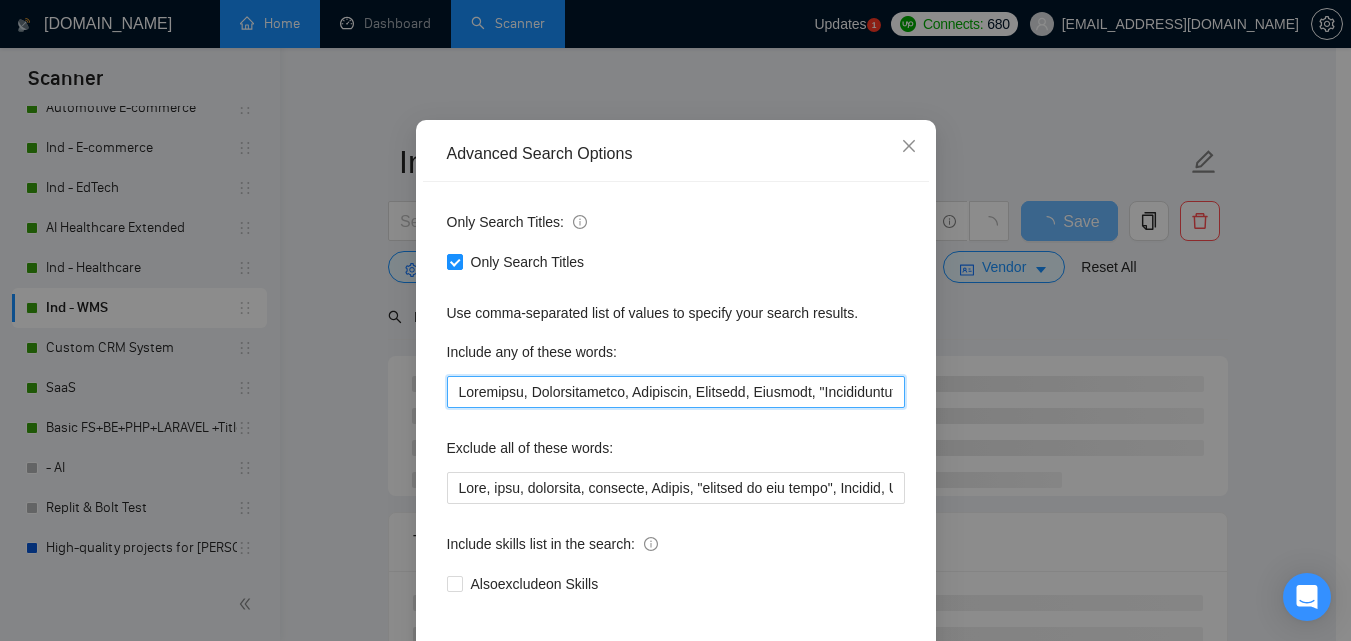 drag, startPoint x: 872, startPoint y: 387, endPoint x: 362, endPoint y: 373, distance: 510.1921 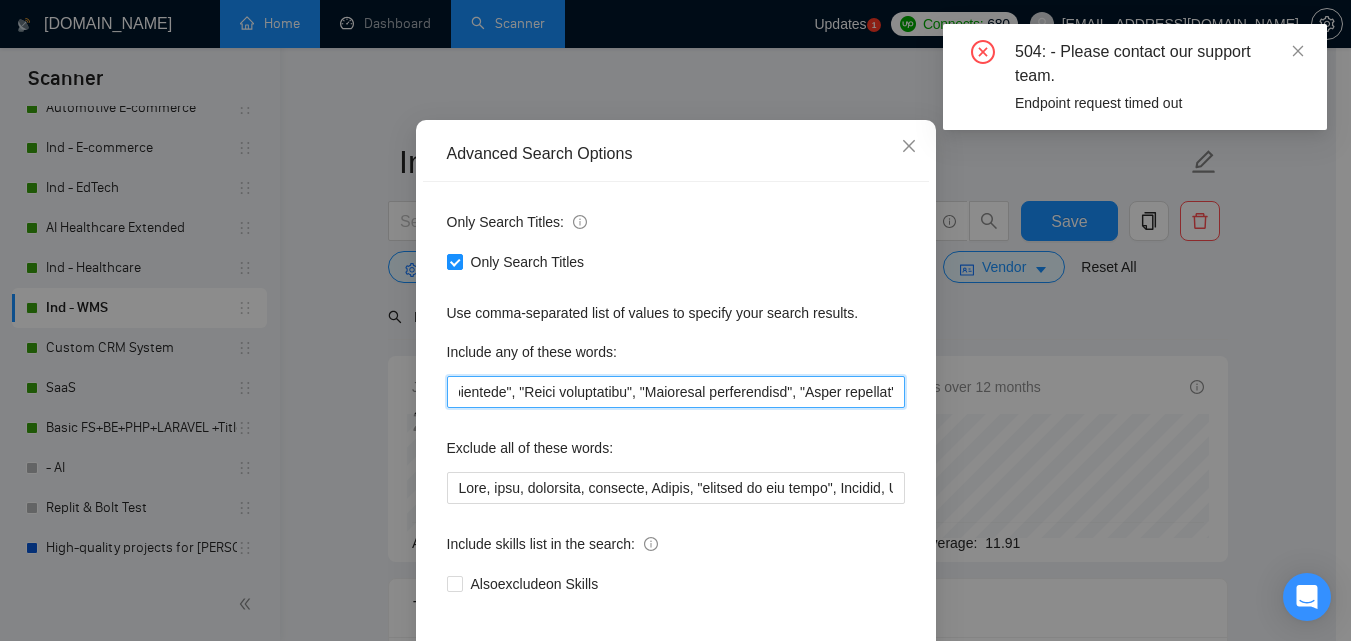 scroll, scrollTop: 0, scrollLeft: 5567, axis: horizontal 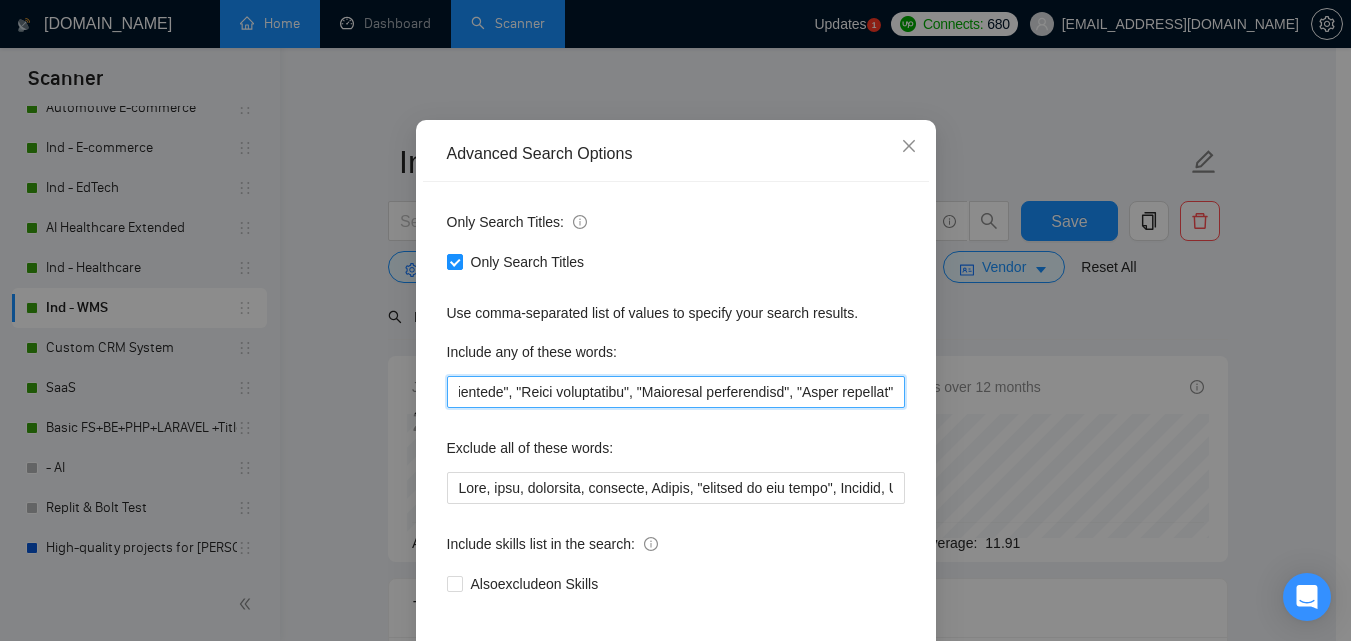 click at bounding box center [676, 392] 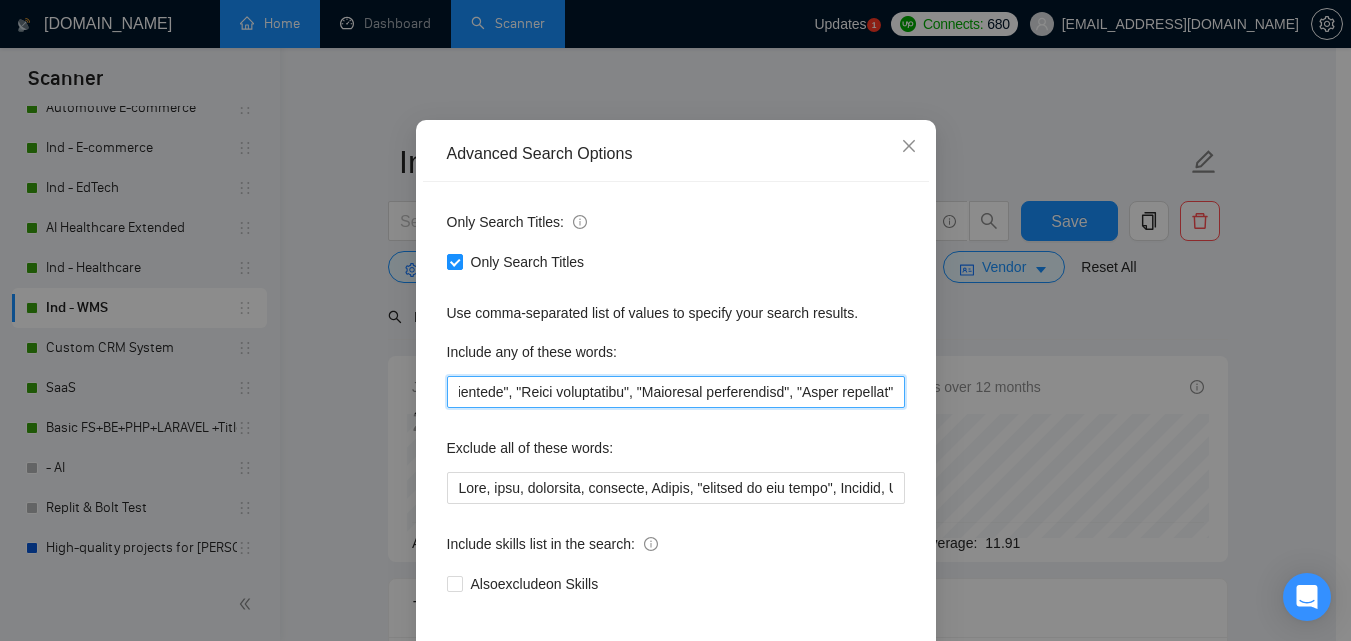 scroll, scrollTop: 0, scrollLeft: 0, axis: both 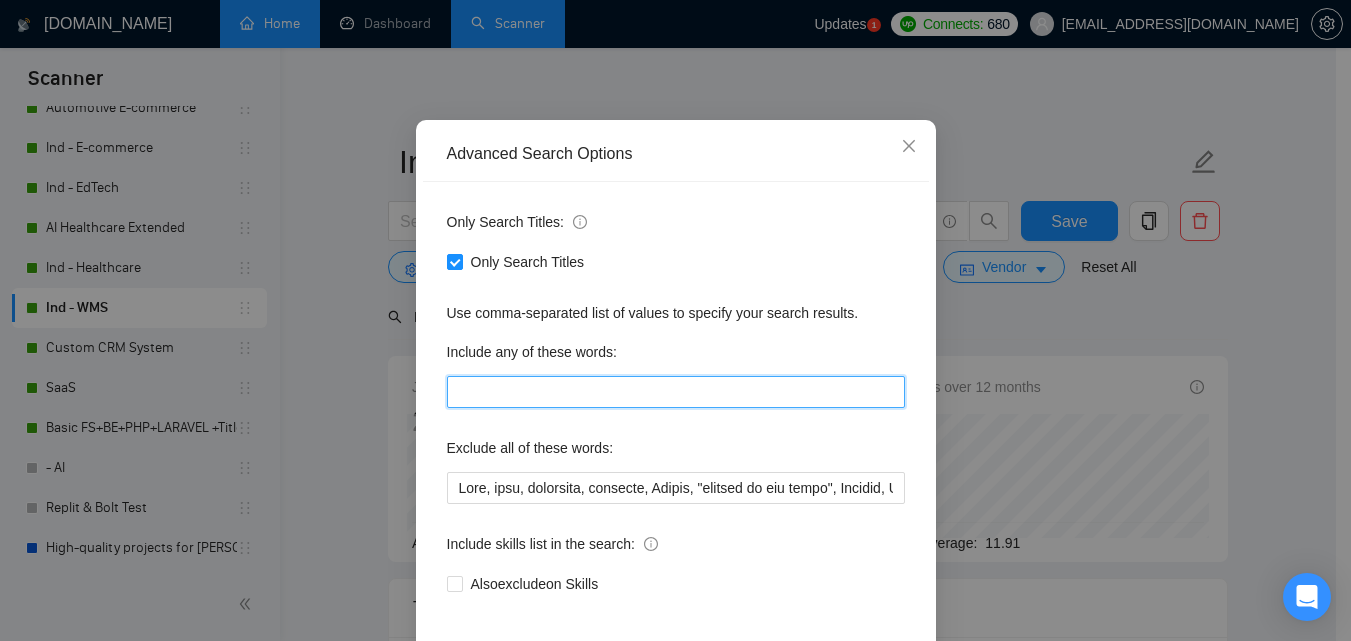 paste on "Transport, Transportation, Inventory, Dispatch, Shipping, "Transportation Management", "Warehouse Management", "Supply chain", "Freight management", "Logistics software", "Fleet management", "Third-party logistics", "3PL", "Cargo tracking", "Inventory control", "Warehouse automation", "Route optimization", "Delivery management", "Freight forwarding", "Logistics marketplace", "Inventory management", "Transport optimization", "Fleet tracking", "Load planning", "Freight brokerage", "Transport scheduling", "Logistics planning", "Cargo management", "food delivery", "delivery management", "restaurant tech", "order optimization", "demand forecasting", "delivery optimization", "fleet management", "order processing", "delivery platform", "smart delivery", "supply chain", "food tracking", "food delivery solutions", "logistic*", "inventory", "warehouse", "dispatch system", "route optimization", "last mile delivery", "delivery automation", "driver tracking", "courier management", "real-time logistics", "delivery analy..." 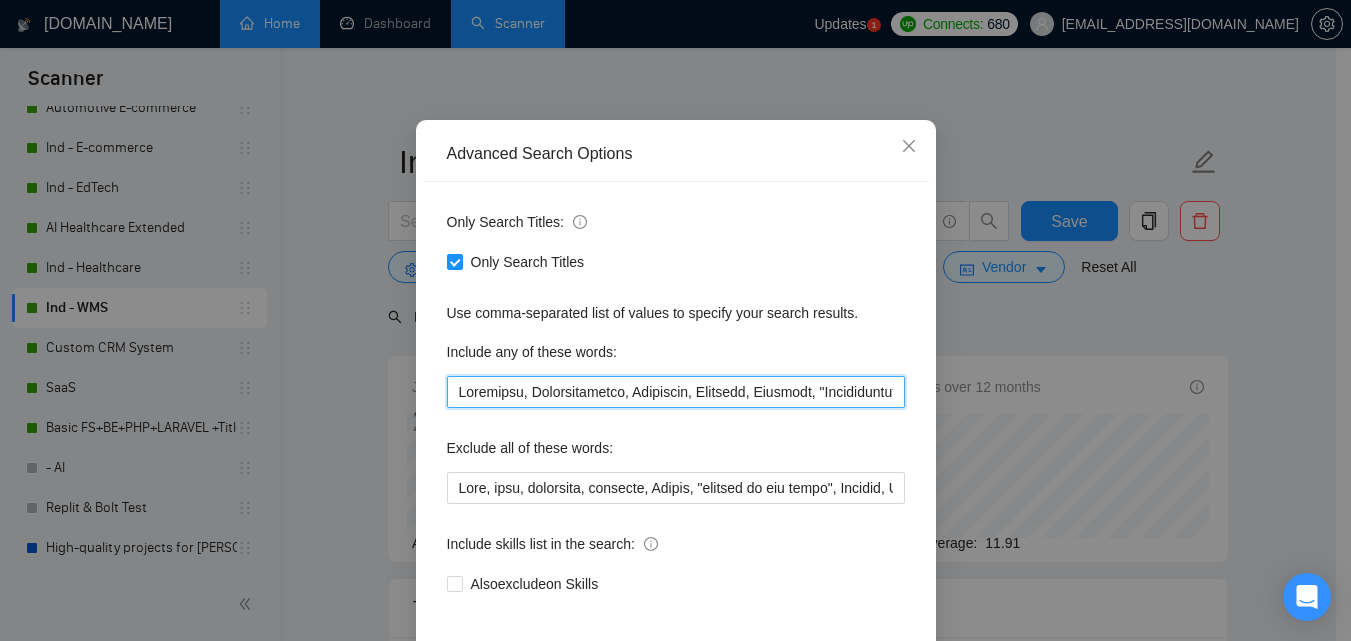 scroll, scrollTop: 0, scrollLeft: 8945, axis: horizontal 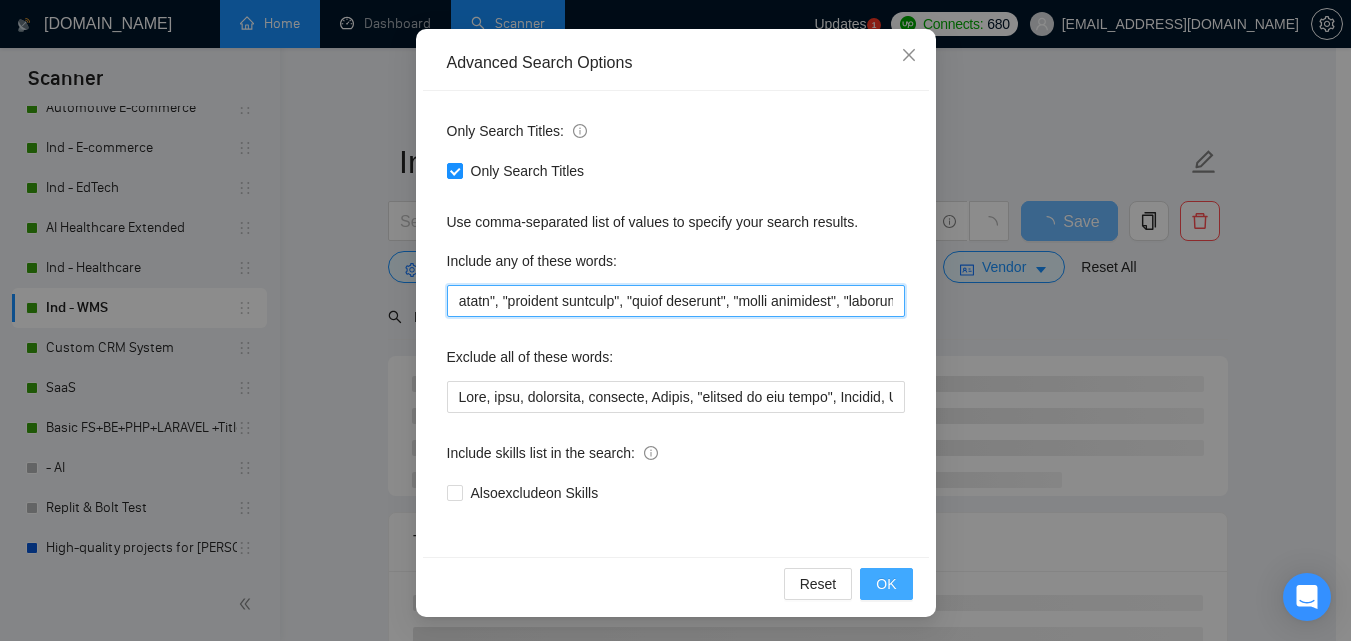 type on "Transport, Transportation, Inventory, Dispatch, Shipping, "Transportation Management", "Warehouse Management", "Supply chain", "Freight management", "Logistics software", "Fleet management", "Third-party logistics", "3PL", "Cargo tracking", "Inventory control", "Warehouse automation", "Route optimization", "Delivery management", "Freight forwarding", "Logistics marketplace", "Inventory management", "Transport optimization", "Fleet tracking", "Load planning", "Freight brokerage", "Transport scheduling", "Logistics planning", "Cargo management", "food delivery", "delivery management", "restaurant tech", "order optimization", "demand forecasting", "delivery optimization", "fleet management", "order processing", "delivery platform", "smart delivery", "supply chain", "food tracking", "food delivery solutions", "logistic*", "inventory", "warehouse", "dispatch system", "route optimization", "last mile delivery", "delivery automation", "driver tracking", "courier management", "real-time logistics", "delivery analy..." 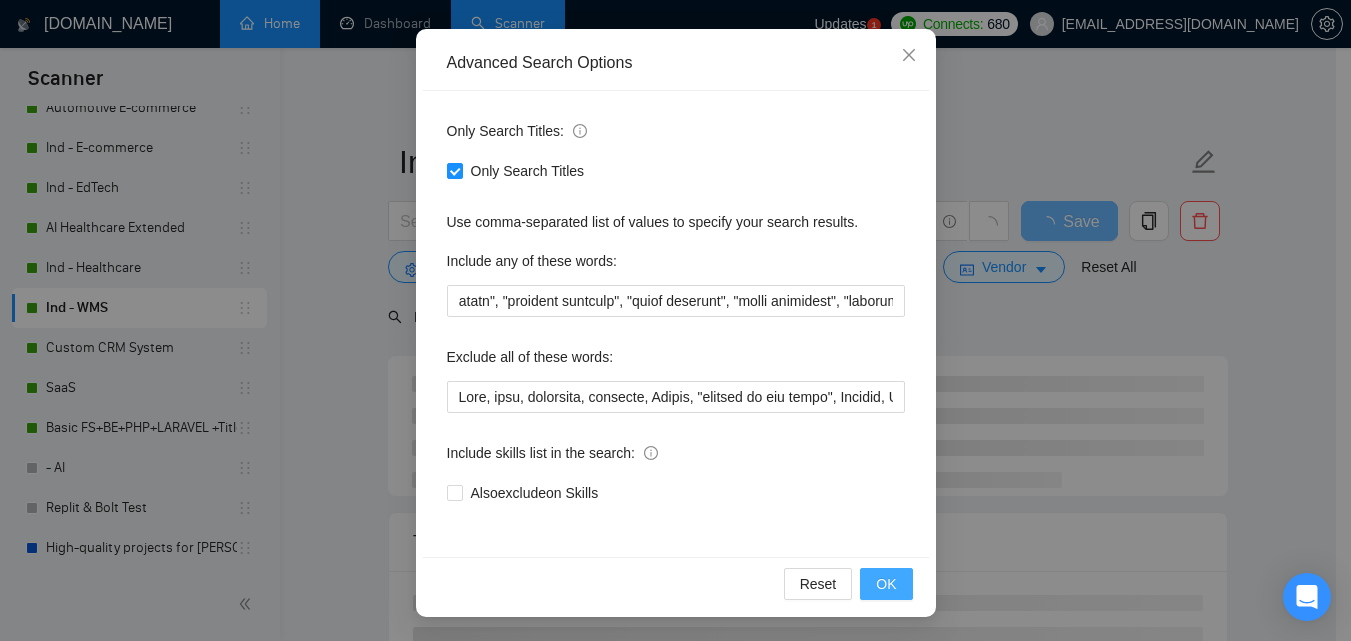 click on "OK" at bounding box center (886, 584) 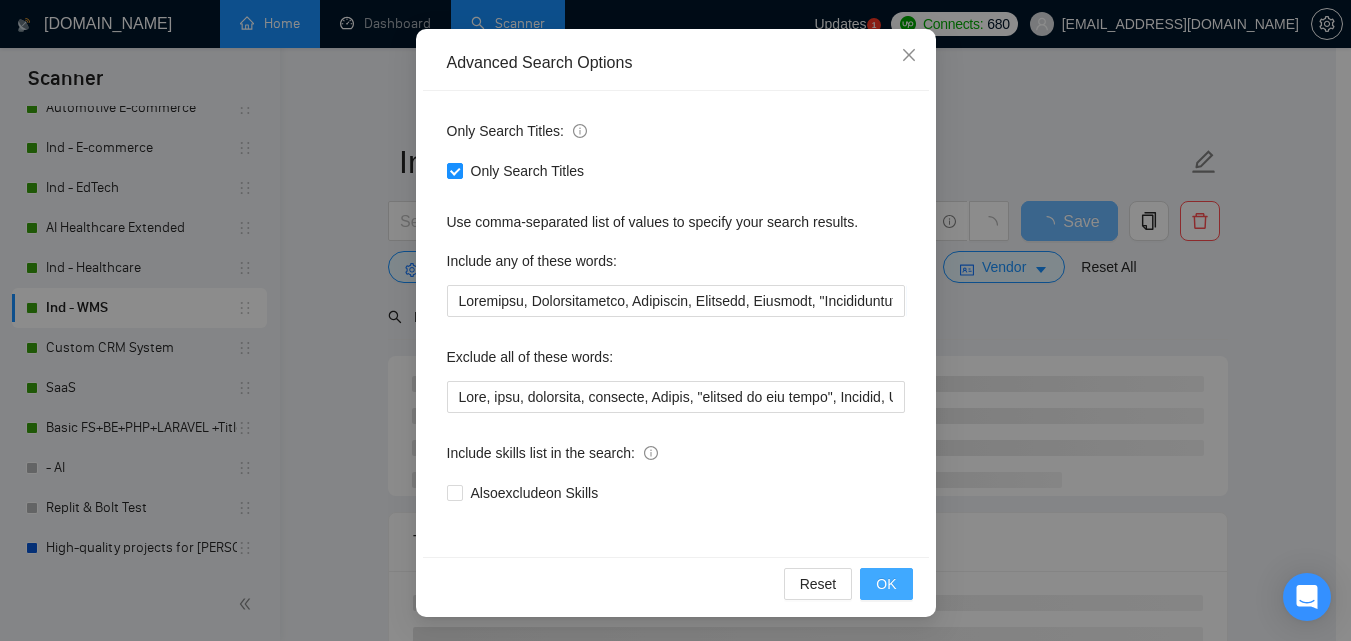scroll, scrollTop: 91, scrollLeft: 0, axis: vertical 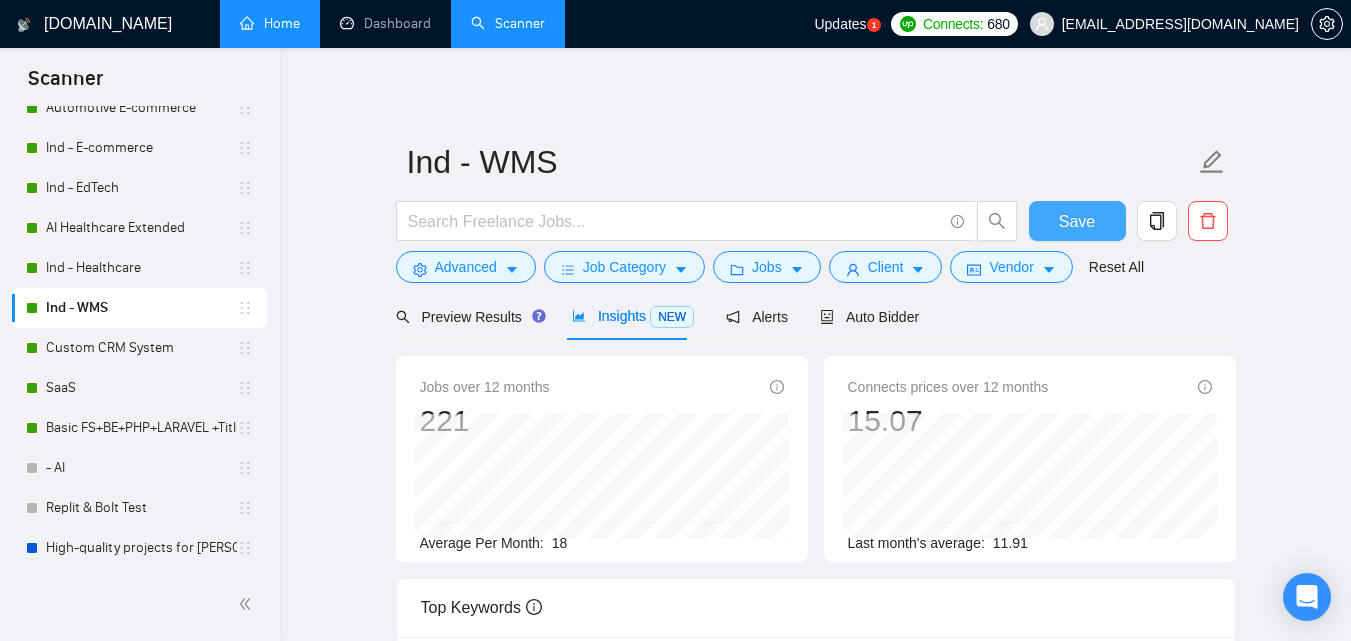 click on "Save" at bounding box center [1077, 221] 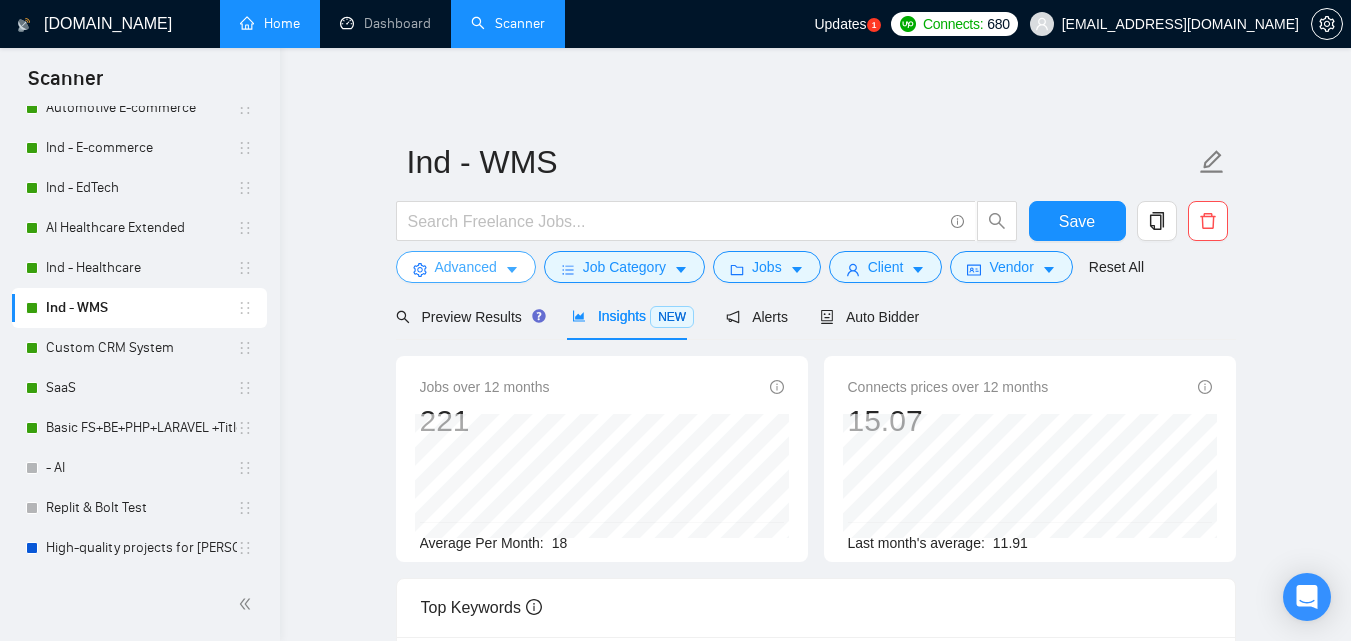 click on "Advanced" at bounding box center [466, 267] 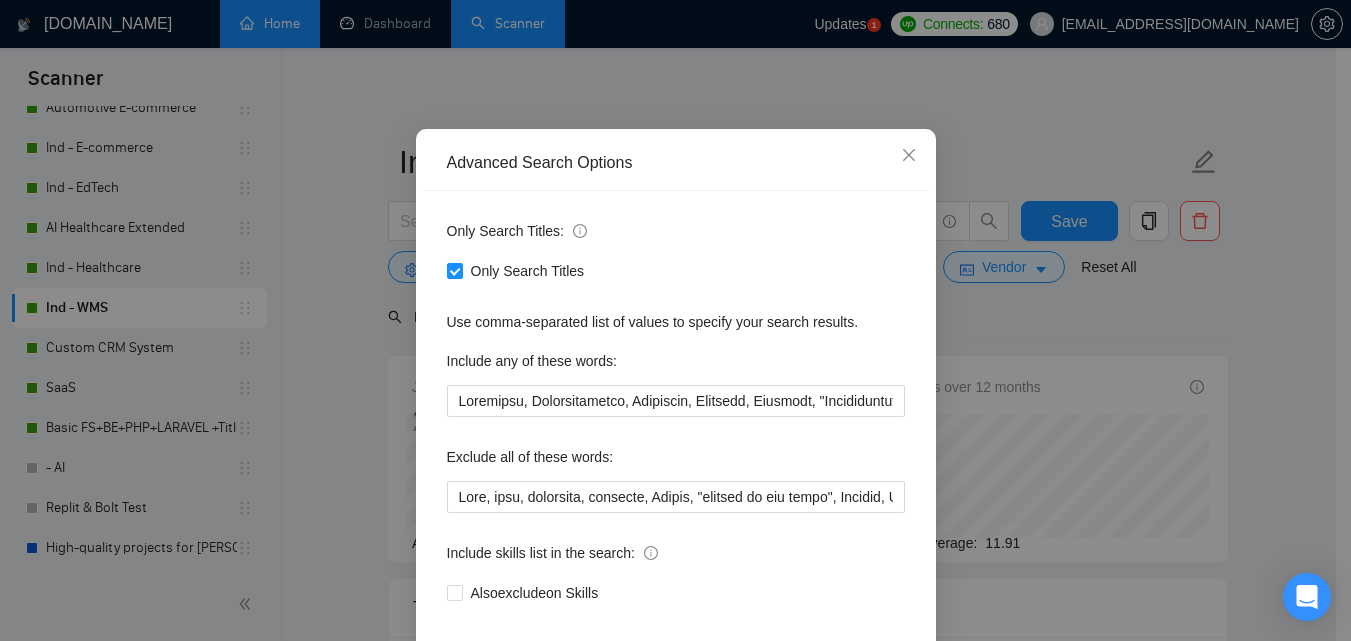 scroll, scrollTop: 191, scrollLeft: 0, axis: vertical 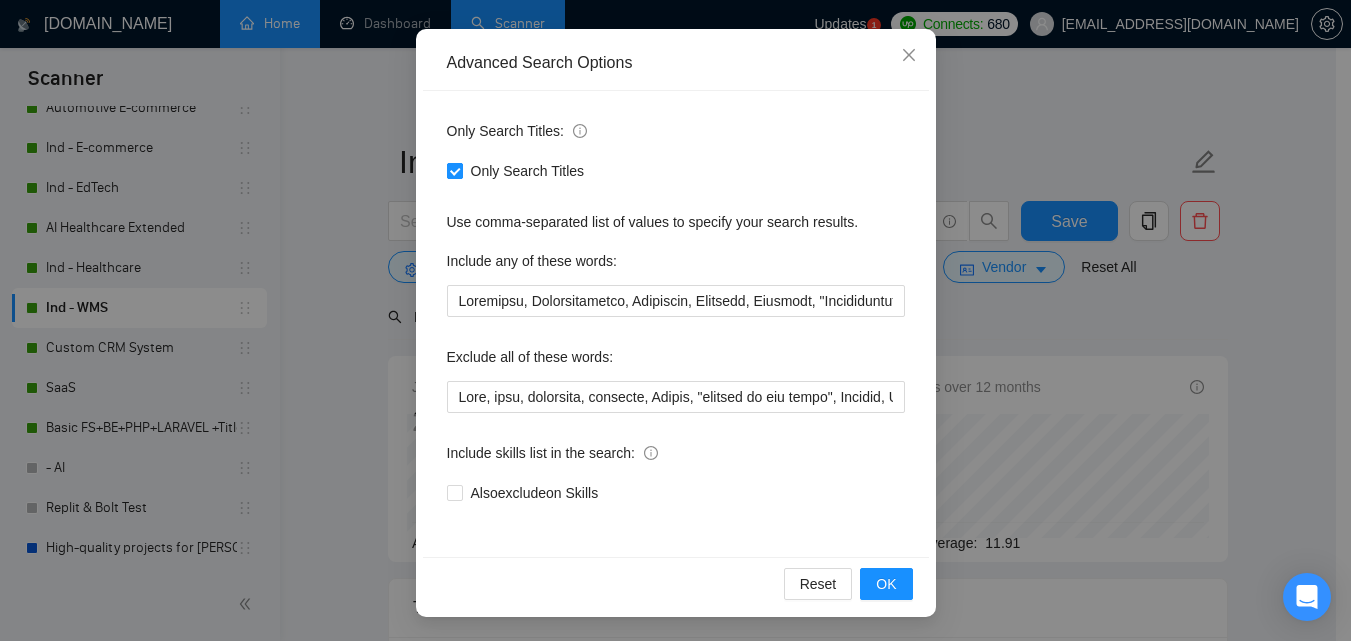click on "Only Search Titles" at bounding box center [528, 171] 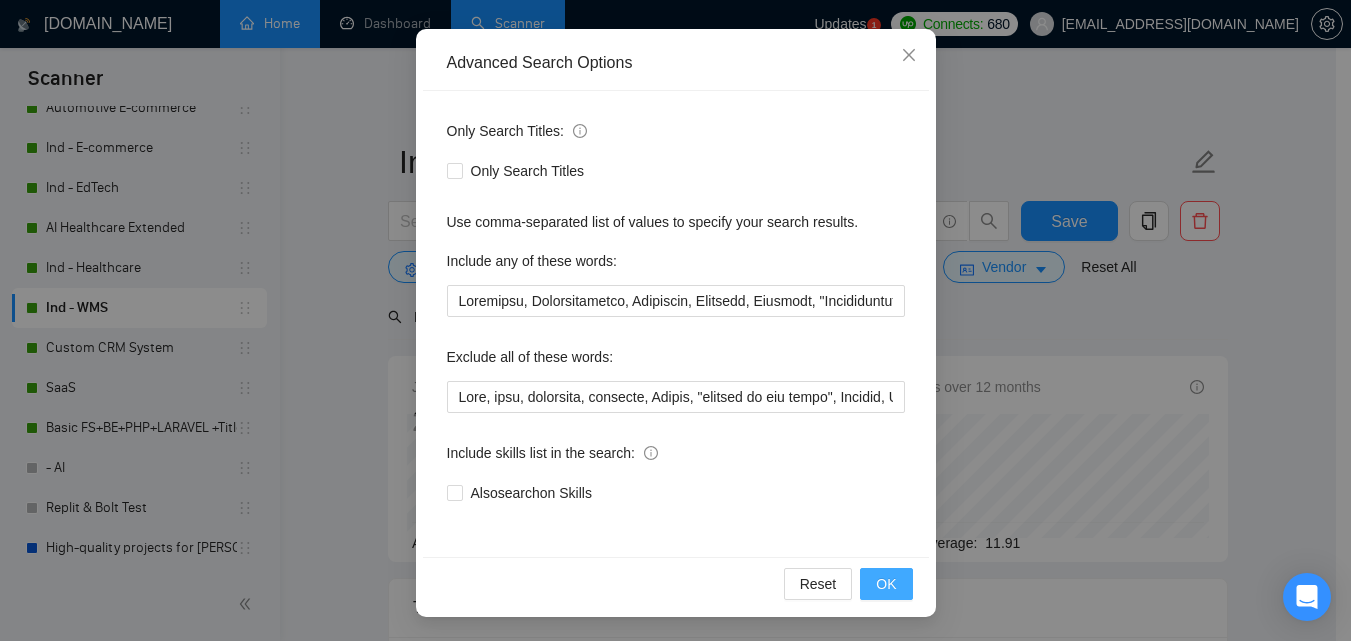 click on "OK" at bounding box center (886, 584) 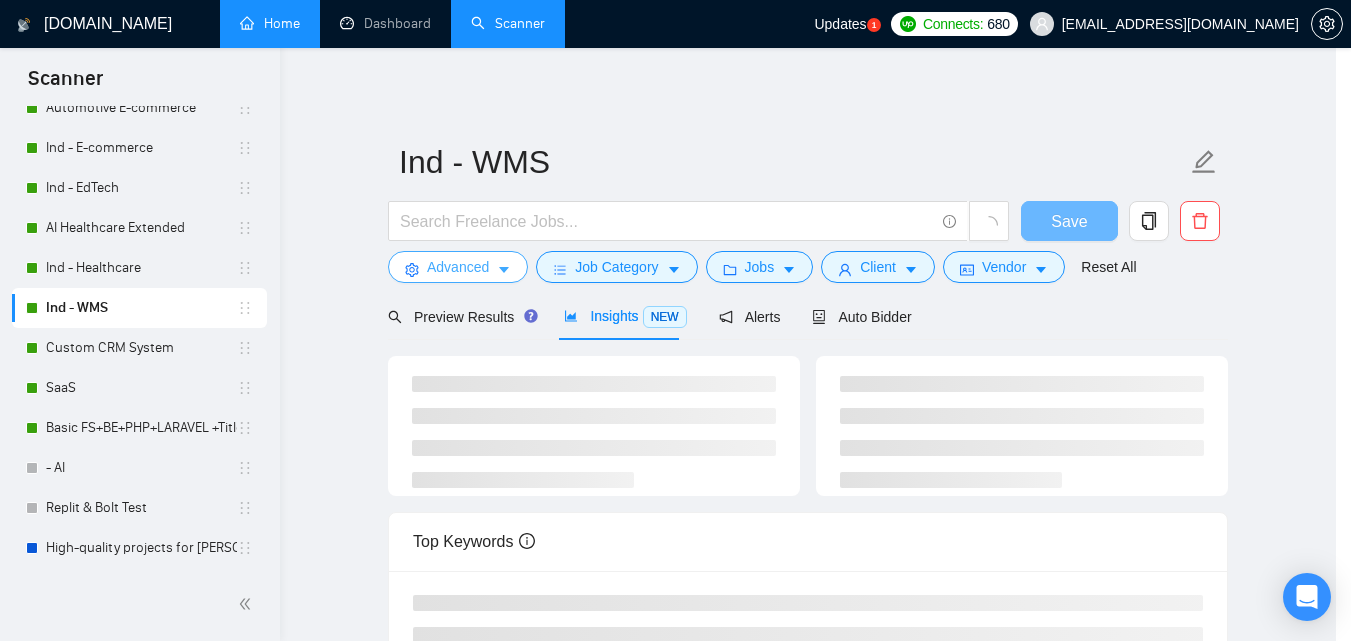 scroll, scrollTop: 0, scrollLeft: 0, axis: both 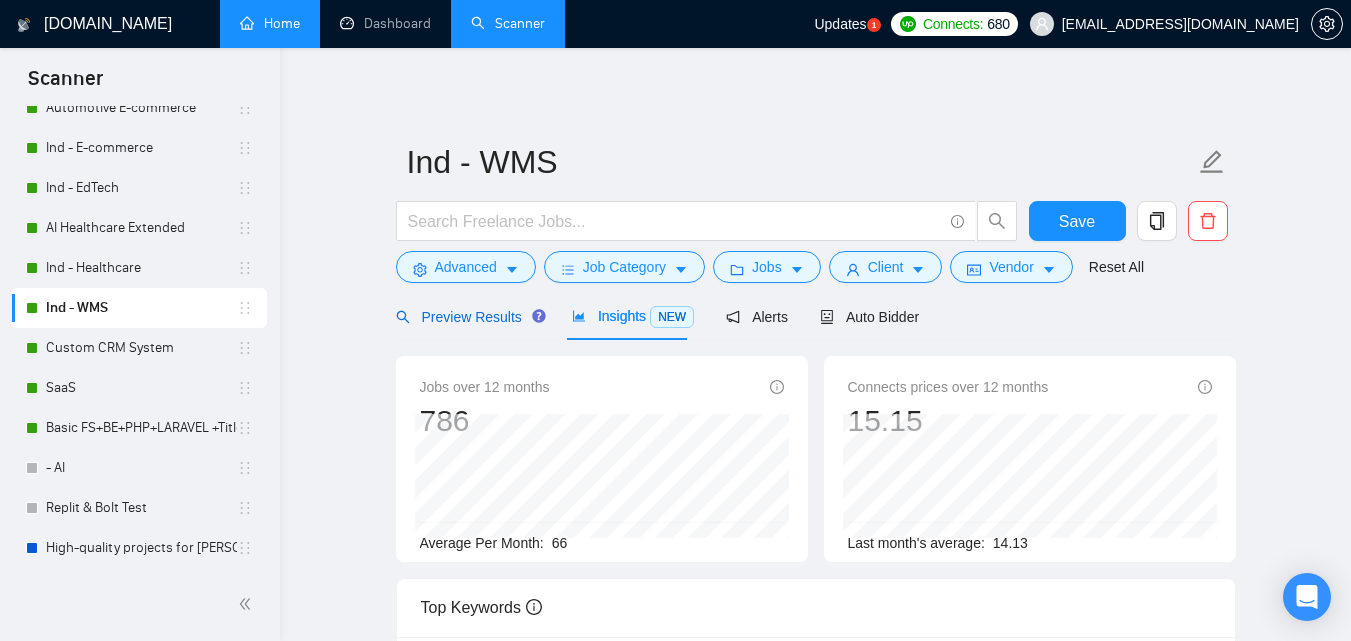 click on "Preview Results" at bounding box center (468, 317) 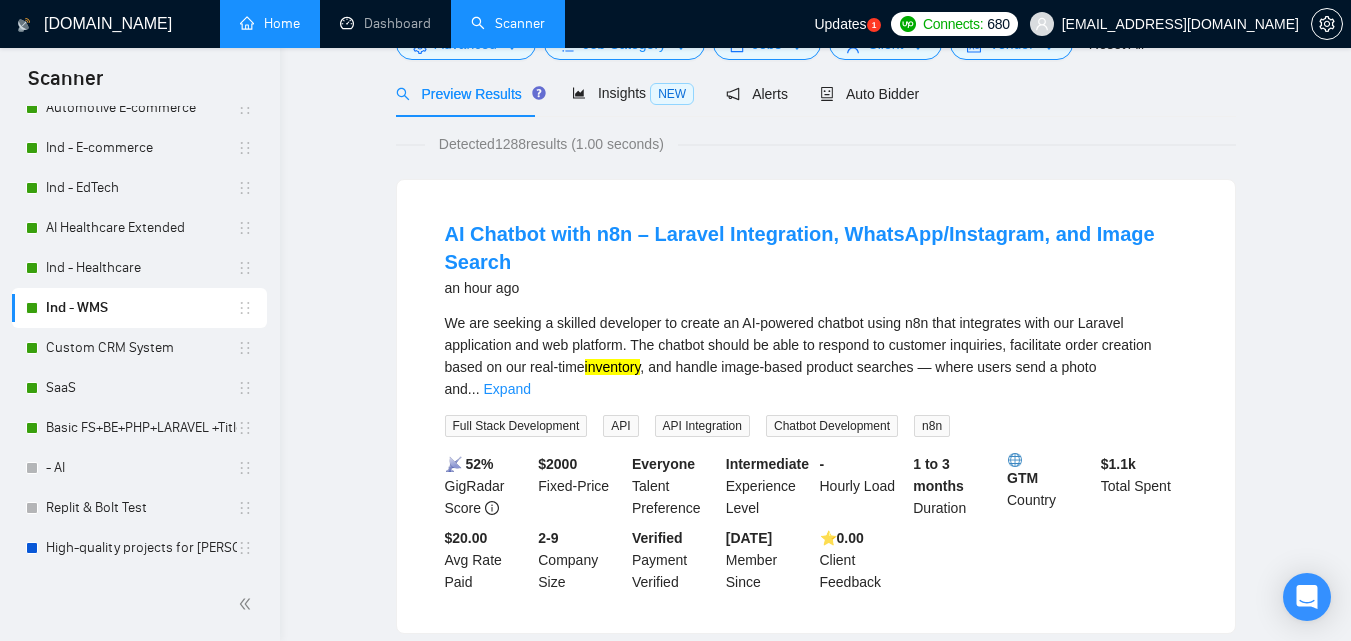 scroll, scrollTop: 0, scrollLeft: 0, axis: both 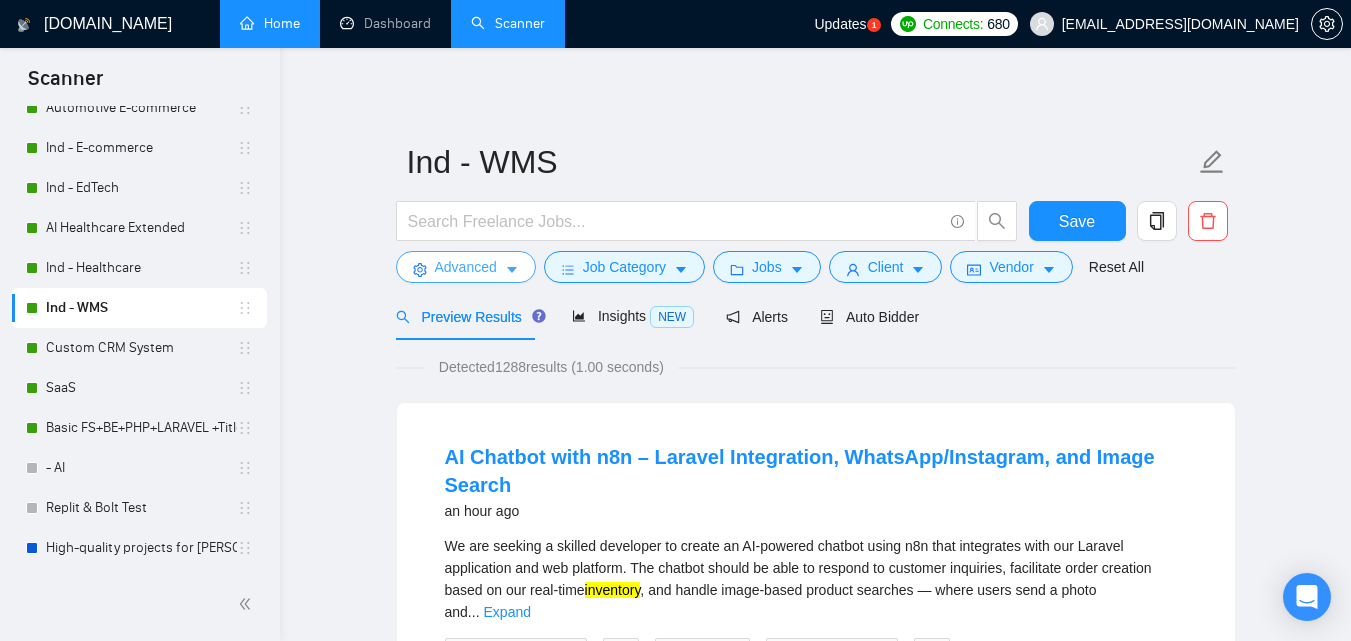 click on "Advanced" at bounding box center (466, 267) 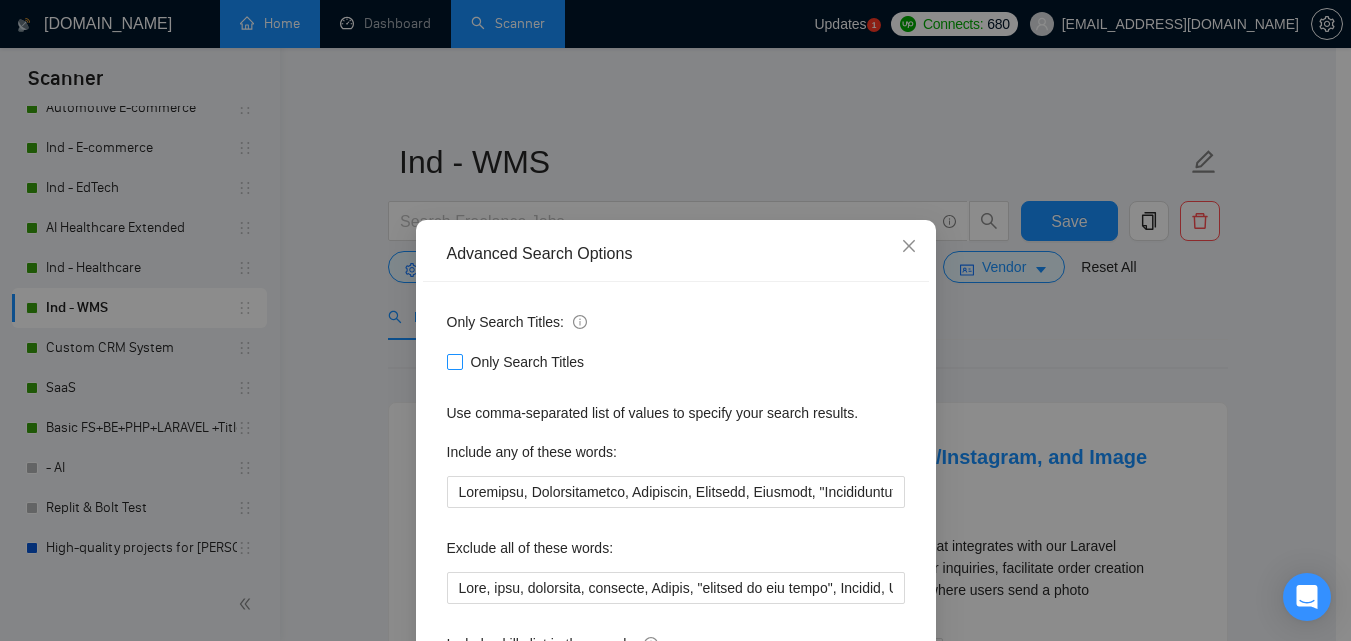 click on "Only Search Titles" at bounding box center [528, 362] 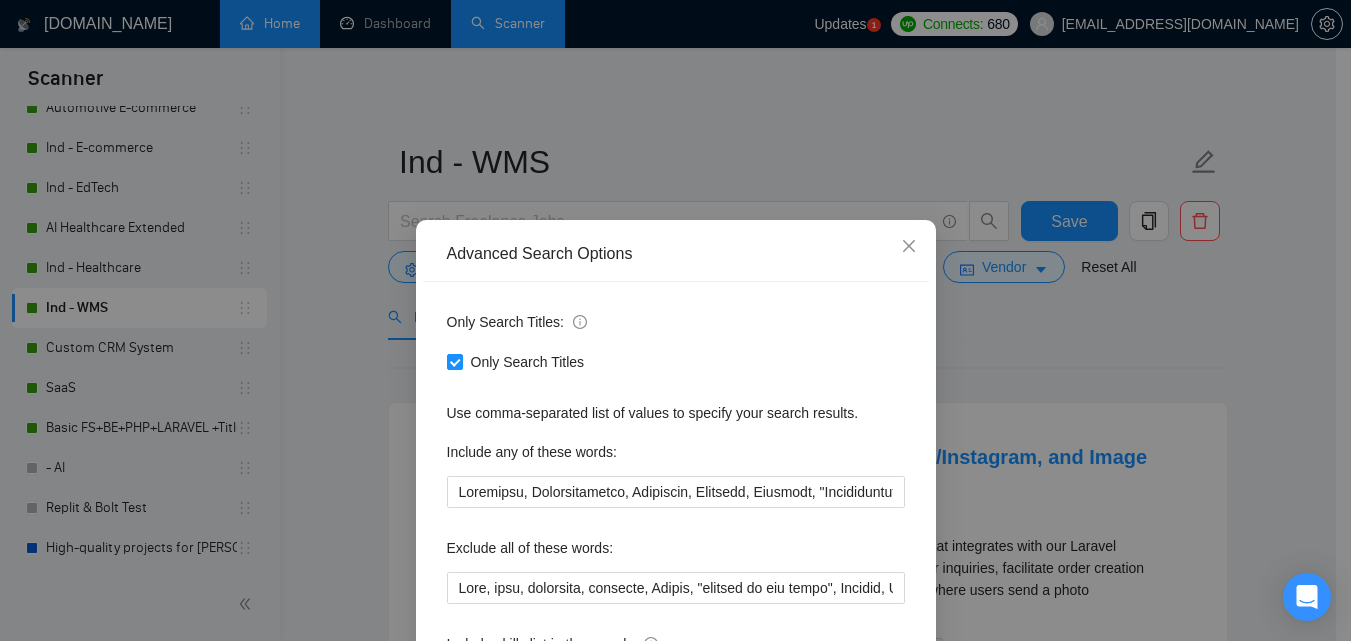 scroll, scrollTop: 191, scrollLeft: 0, axis: vertical 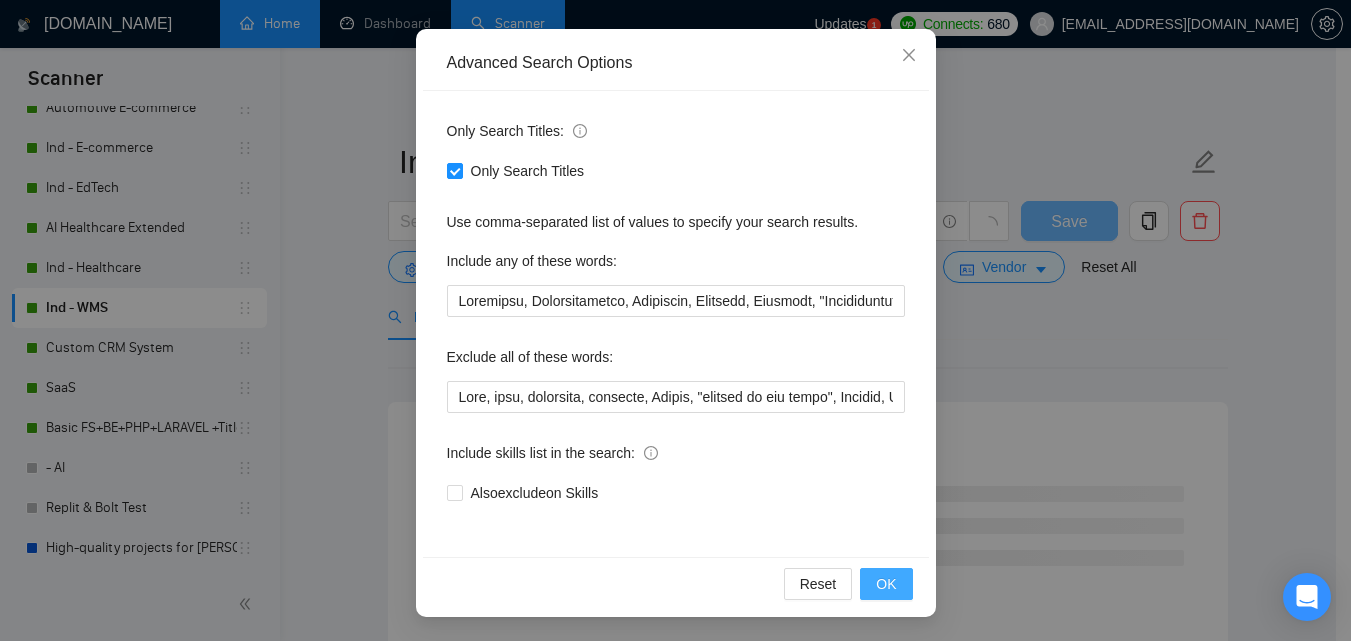 click on "OK" at bounding box center [886, 584] 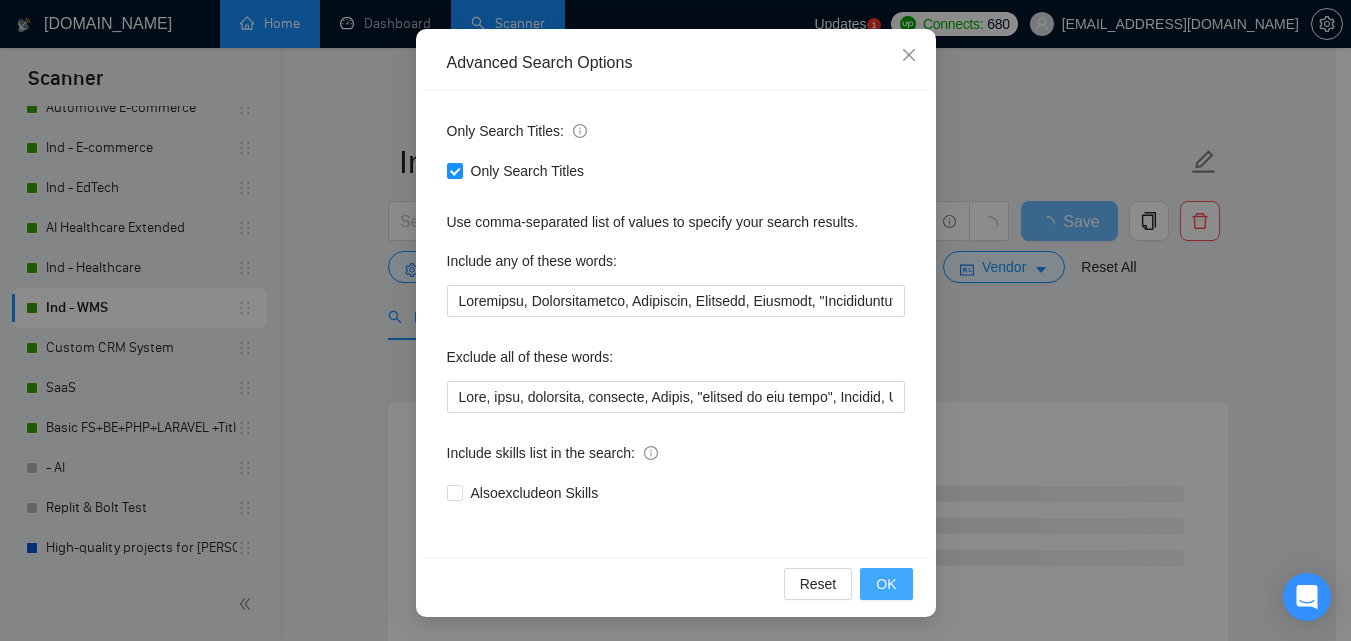 scroll, scrollTop: 91, scrollLeft: 0, axis: vertical 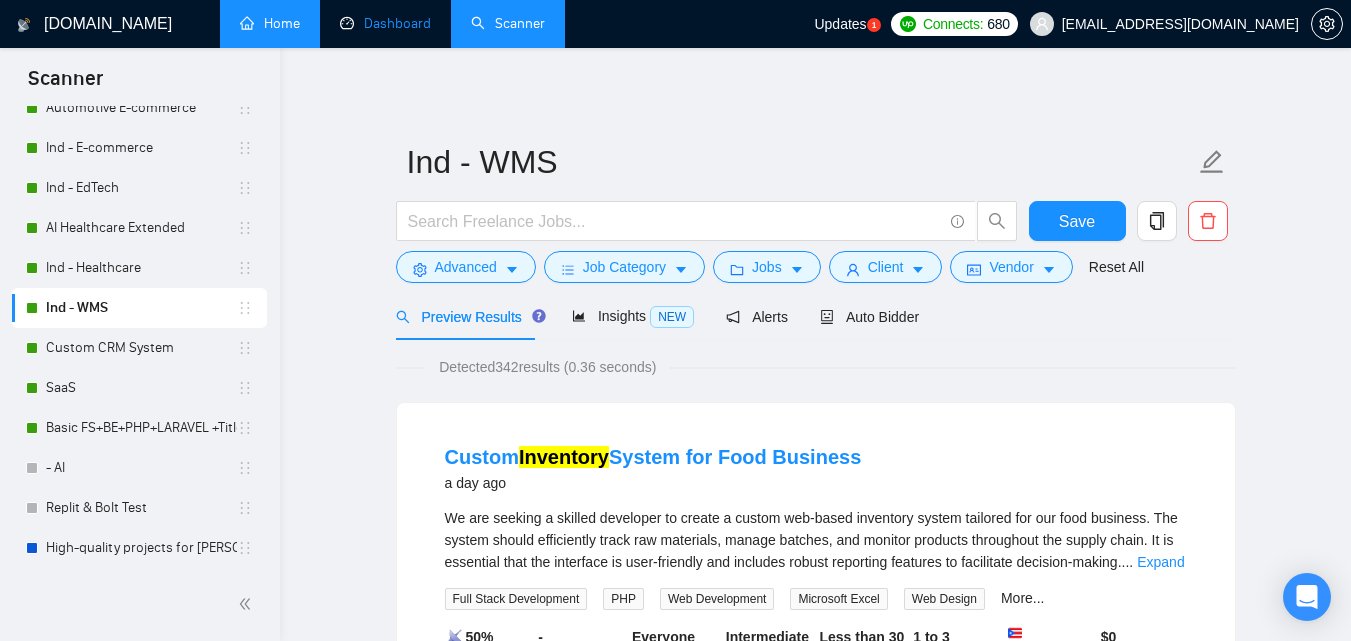 click on "Dashboard" at bounding box center (385, 23) 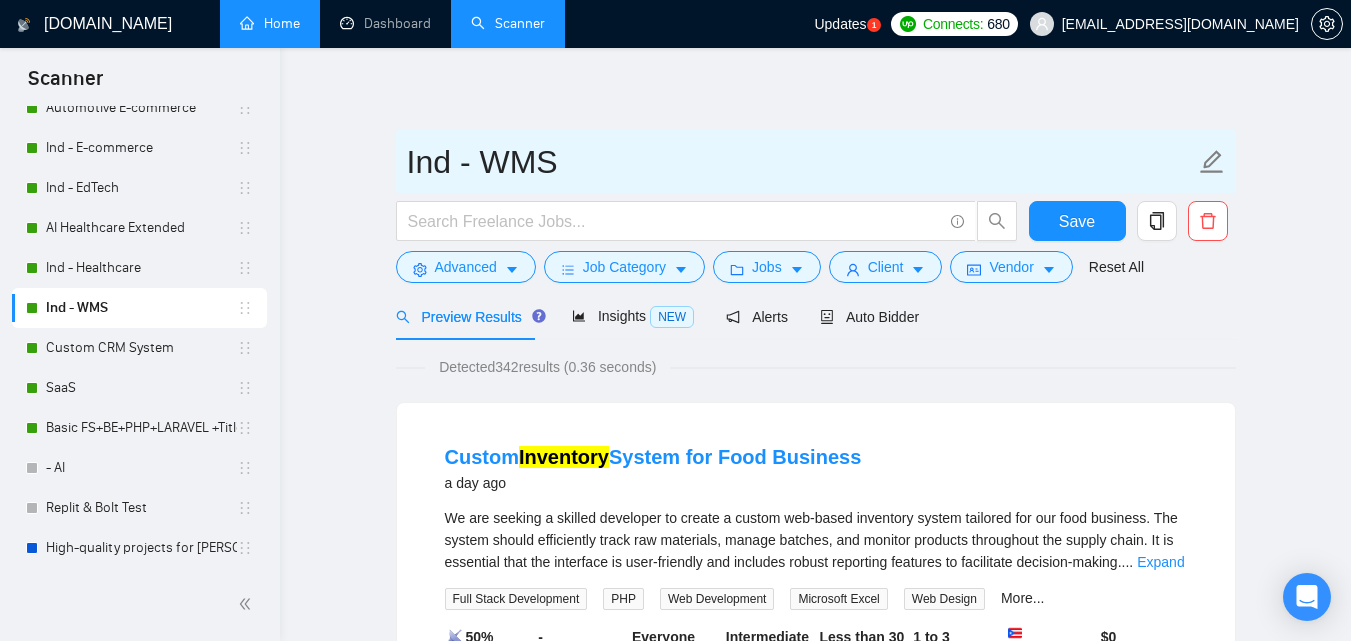 scroll, scrollTop: 0, scrollLeft: 0, axis: both 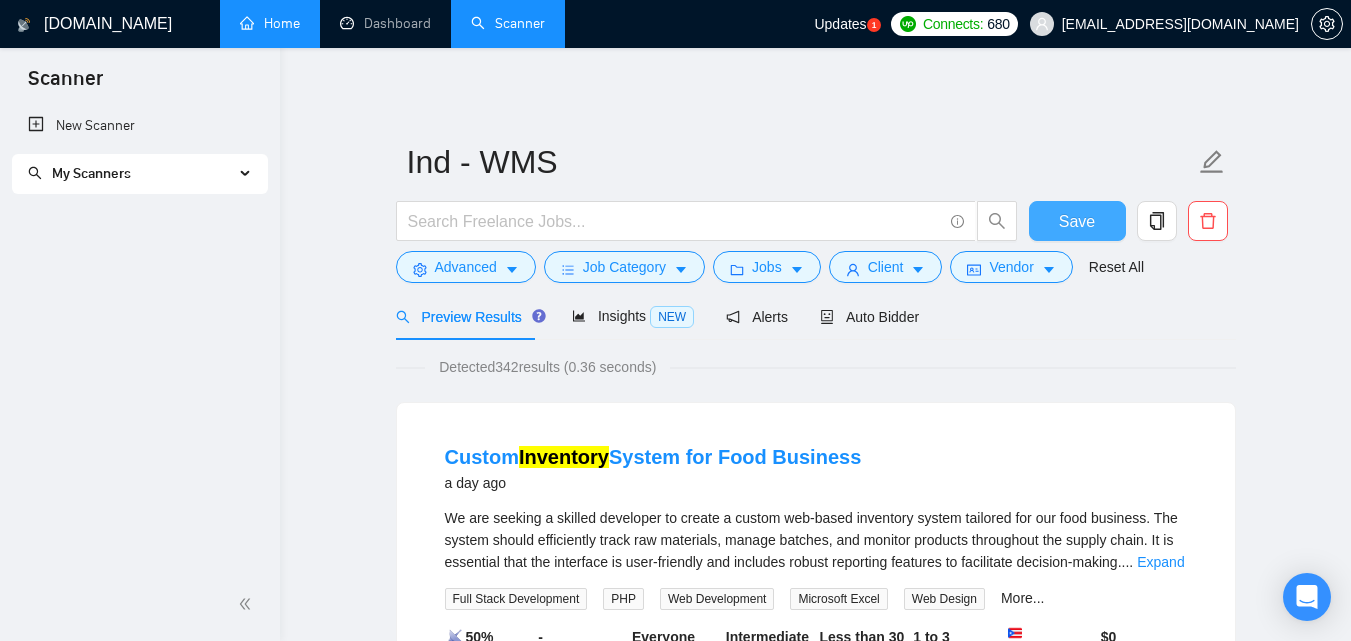 click on "Save" at bounding box center [1077, 221] 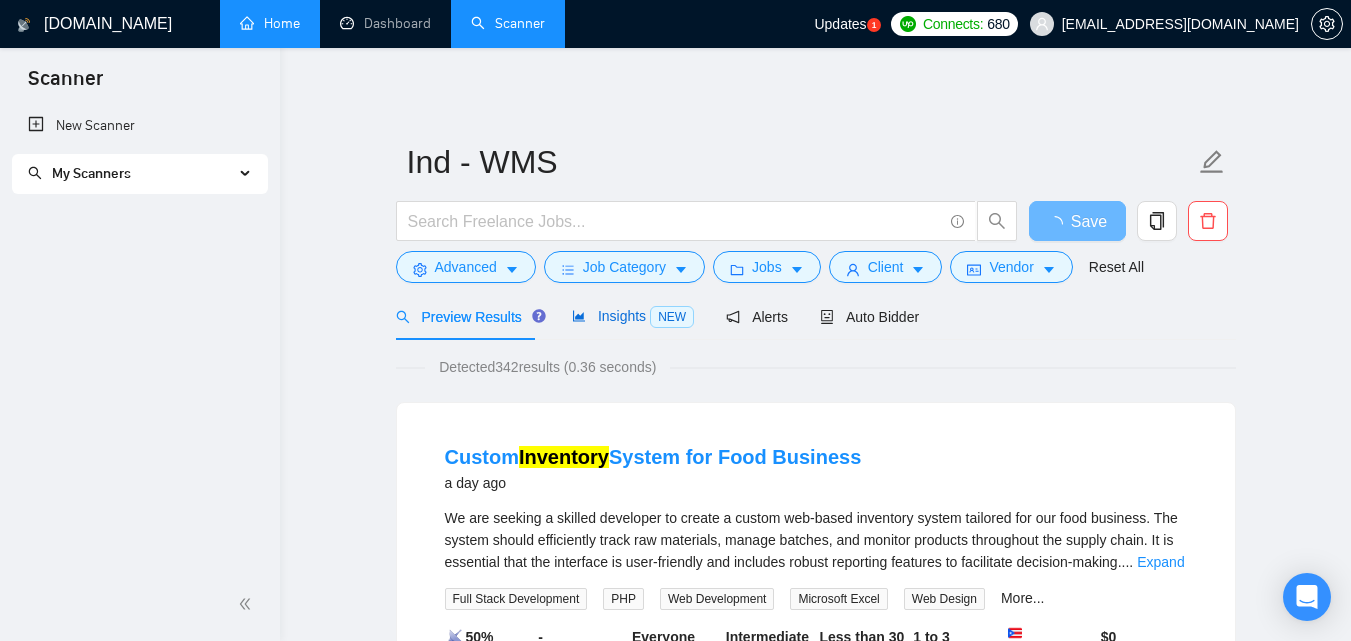 click on "Insights NEW" at bounding box center [633, 316] 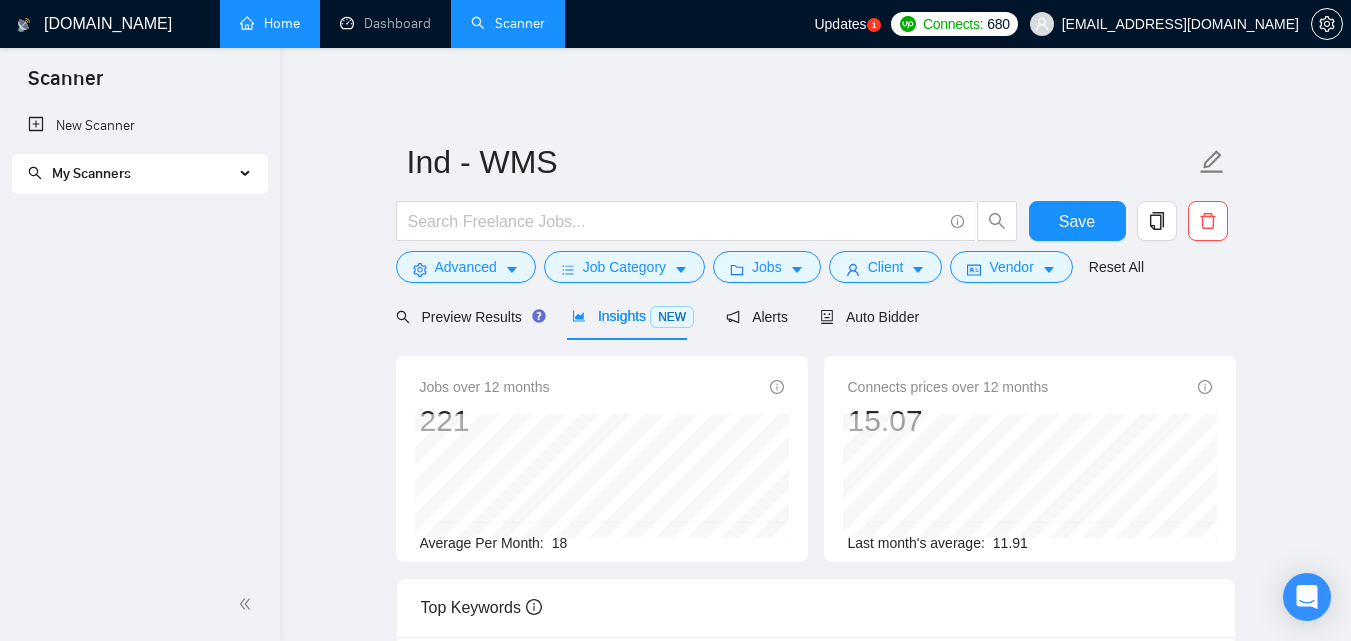 click on "My Scanners" at bounding box center (140, 174) 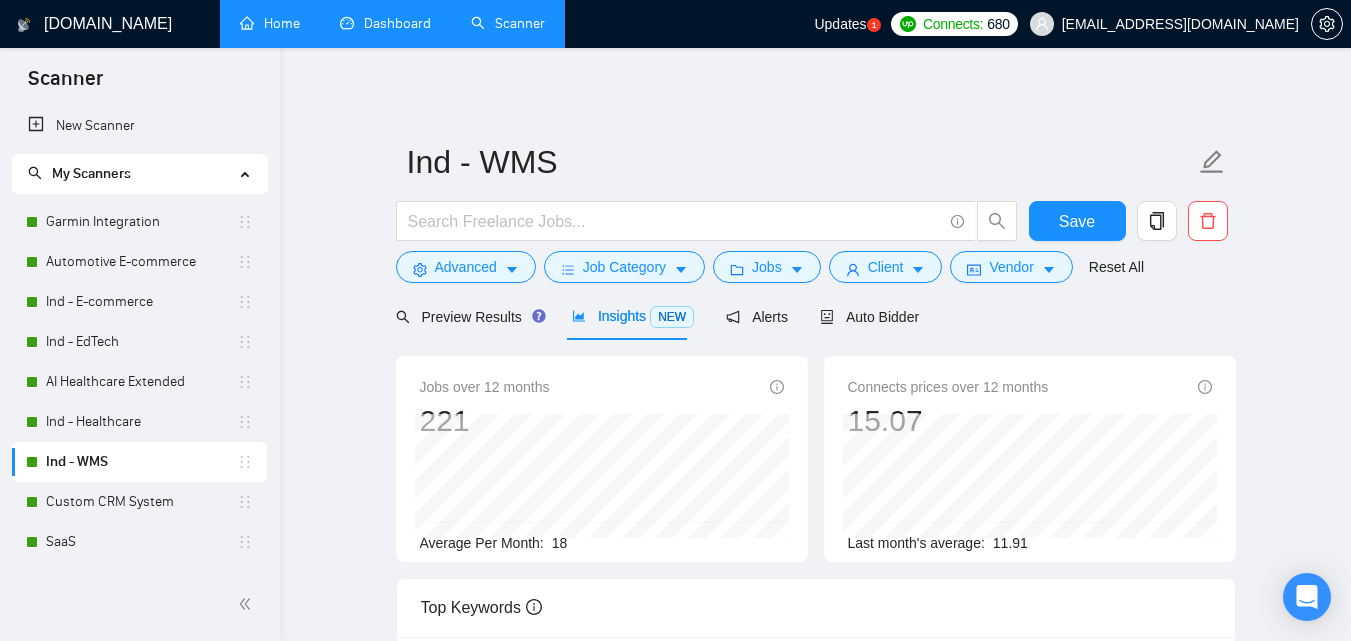 click on "Dashboard" at bounding box center (385, 23) 